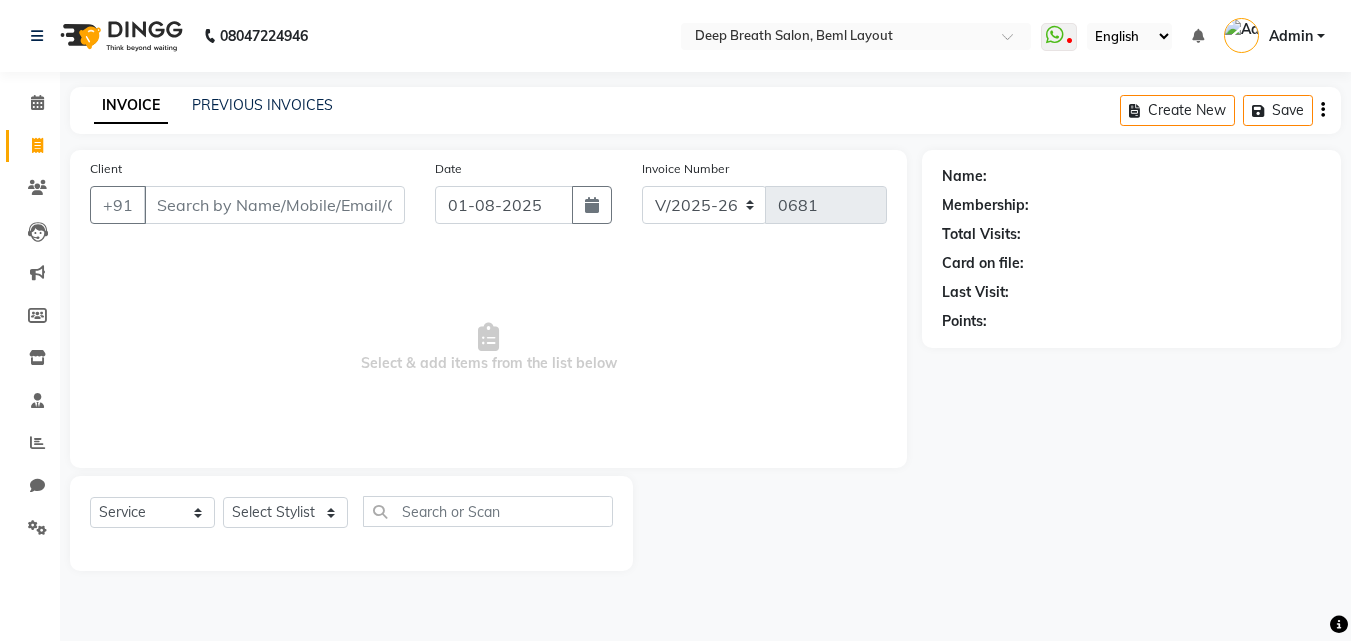 select on "4101" 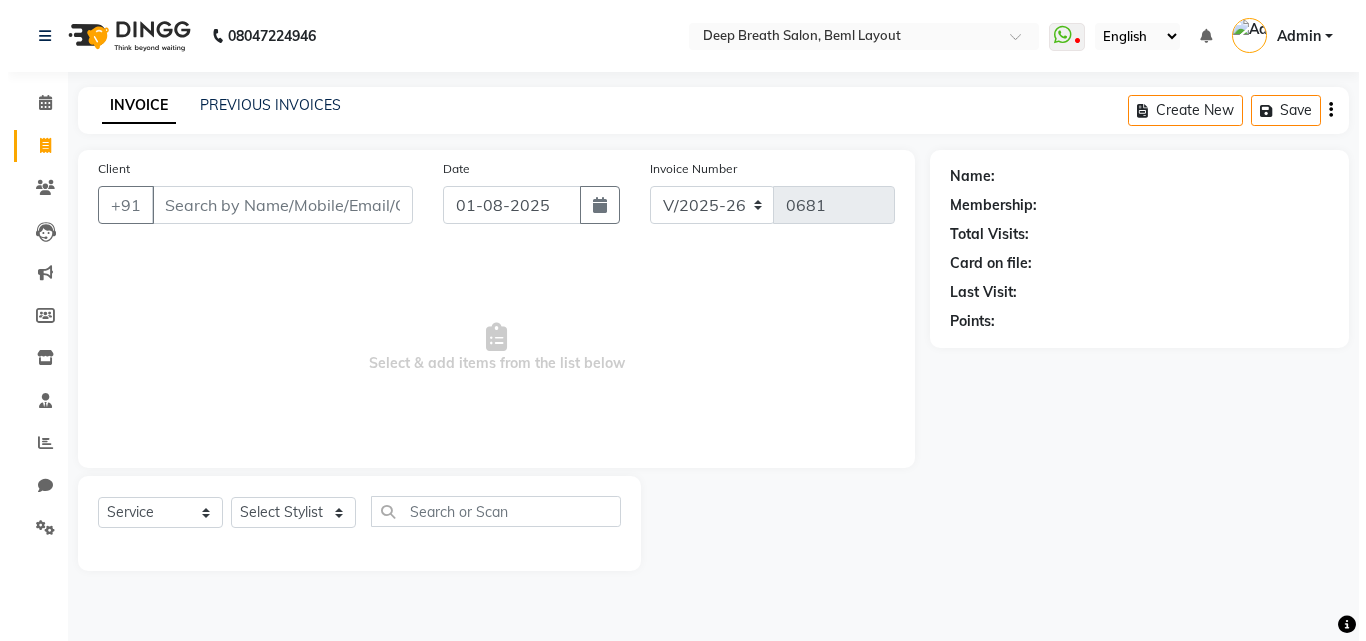 scroll, scrollTop: 0, scrollLeft: 0, axis: both 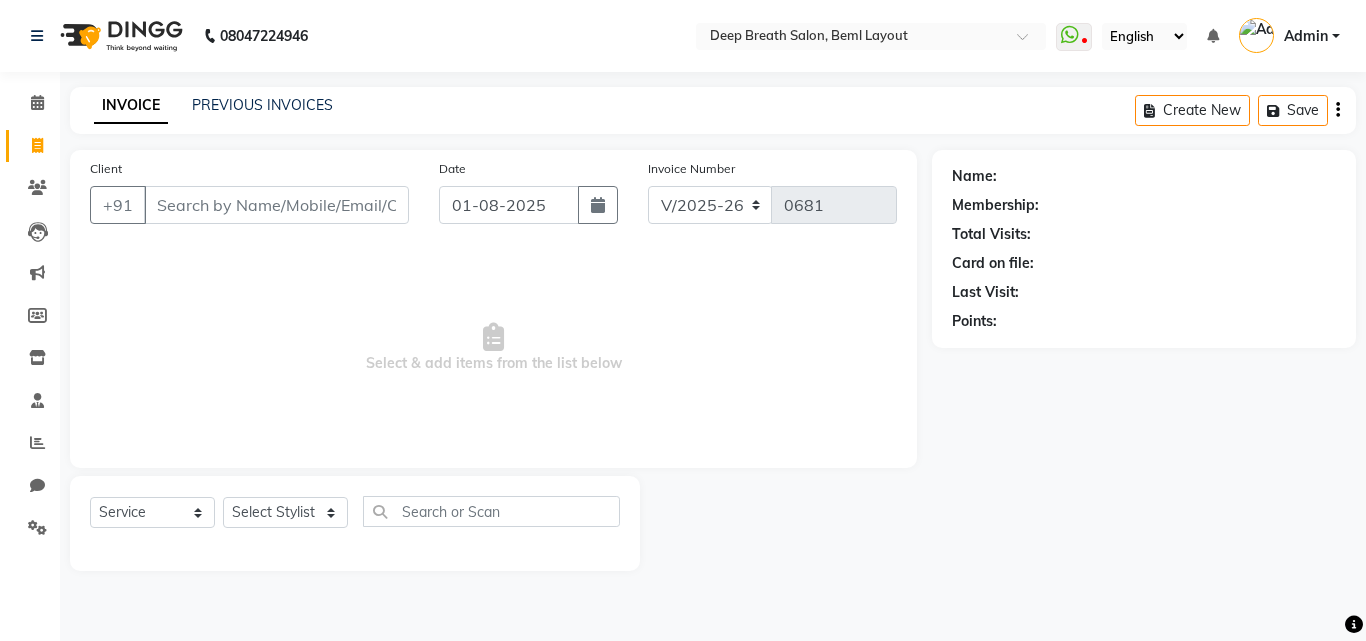 select on "29905" 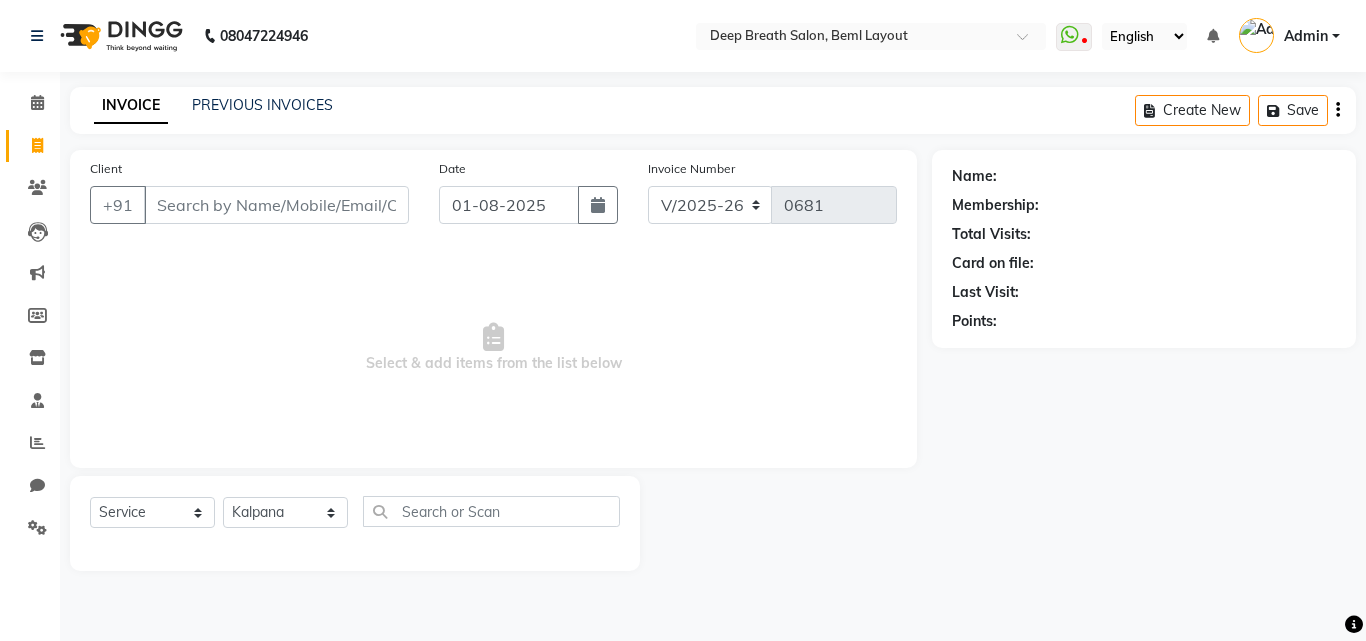 click on "Select Stylist [NAME] [NAME] [NAME] [NAME] [NAME] [NAME] [NAME] [NAME] [NAME] [NAME] [NAME] [NAME] [NAME] [NAME] [NAME] [NAME]" 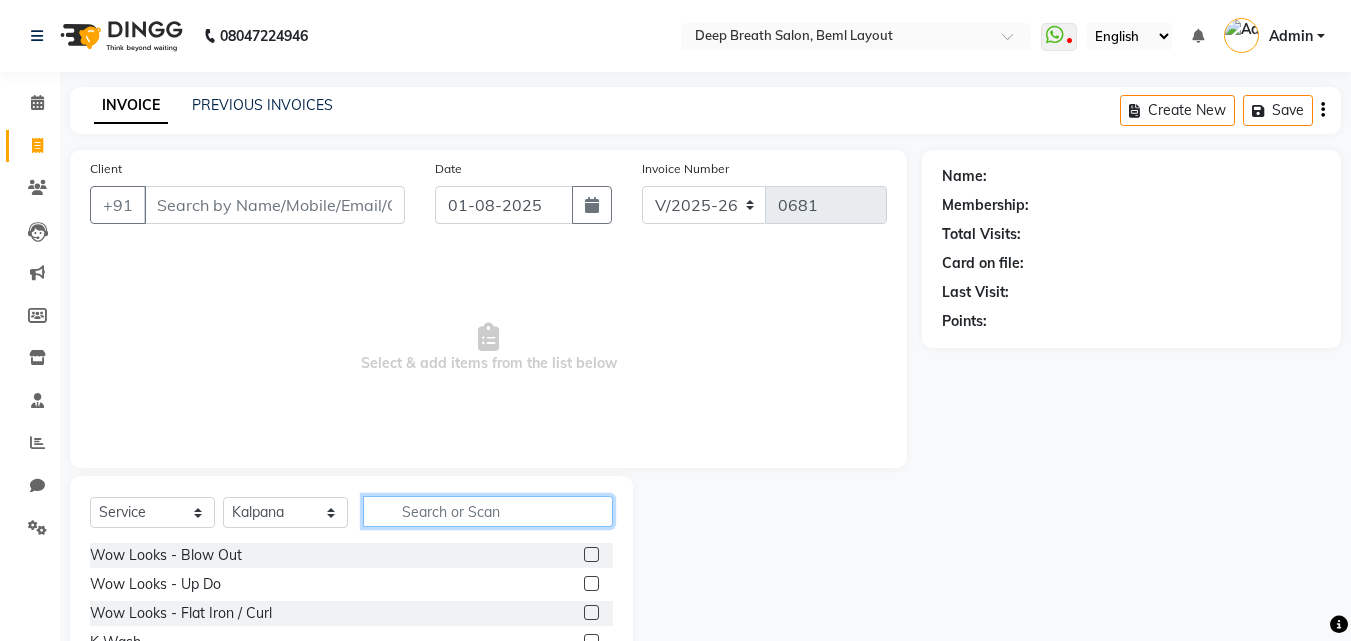 click 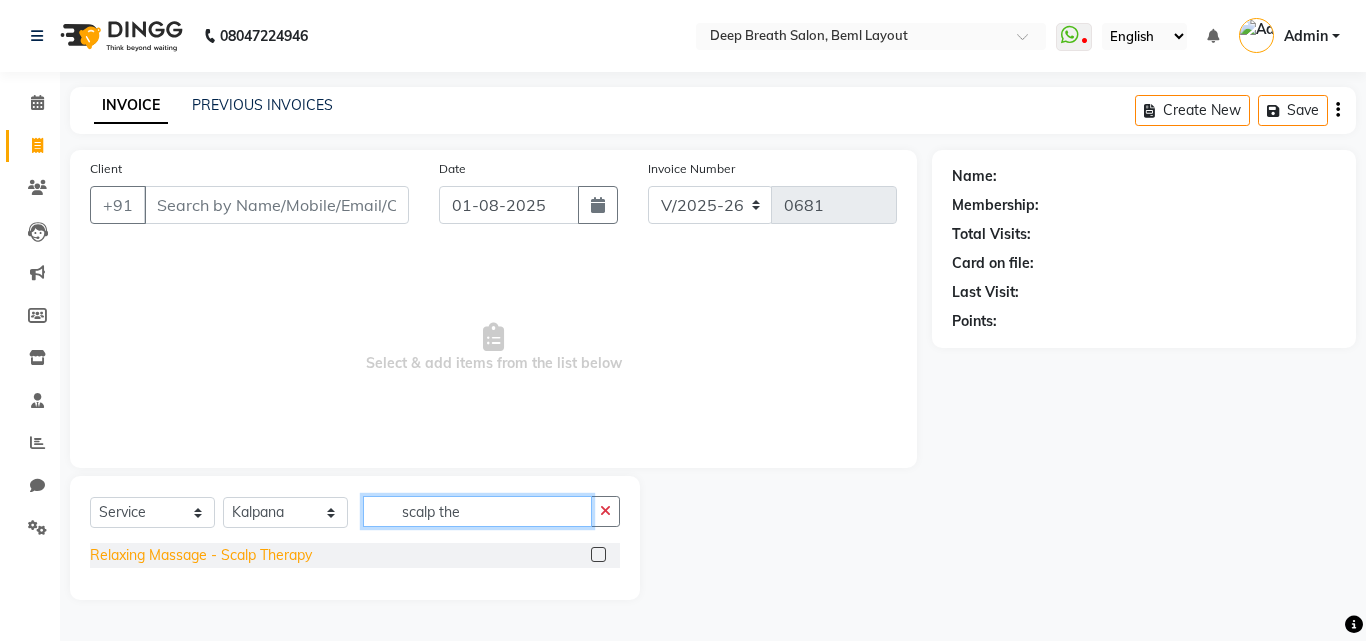 type on "scalp the" 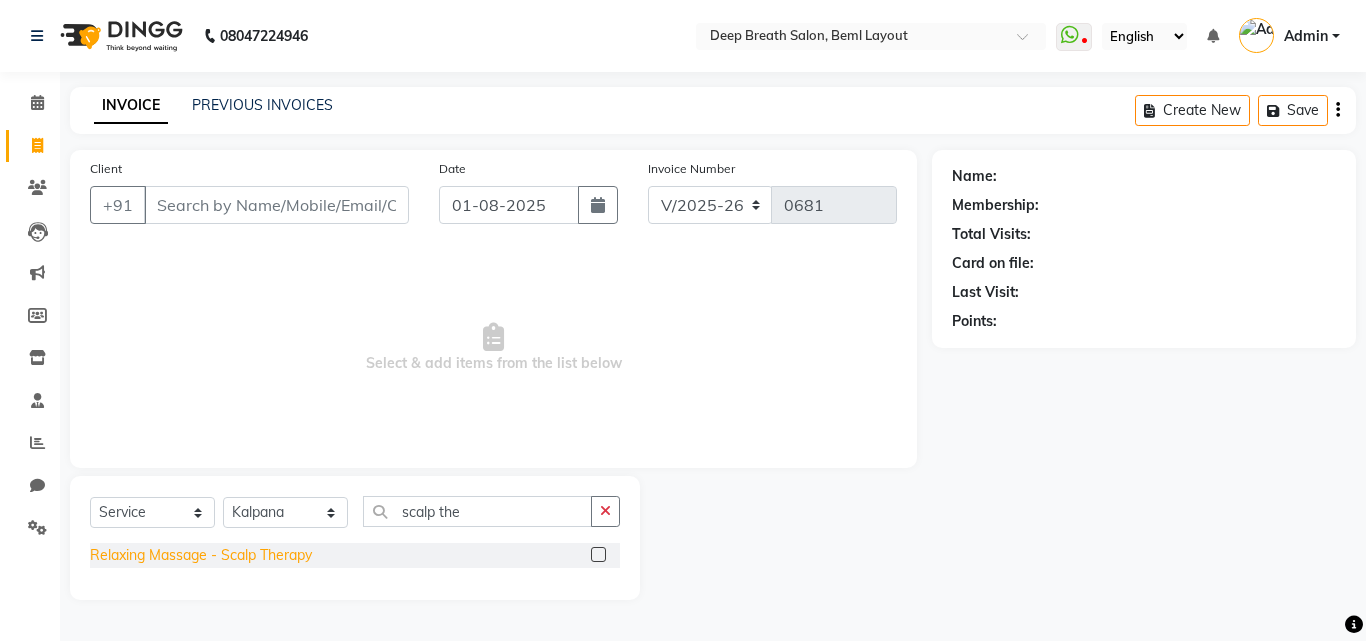 click on "Relaxing Massage - Scalp Therapy" 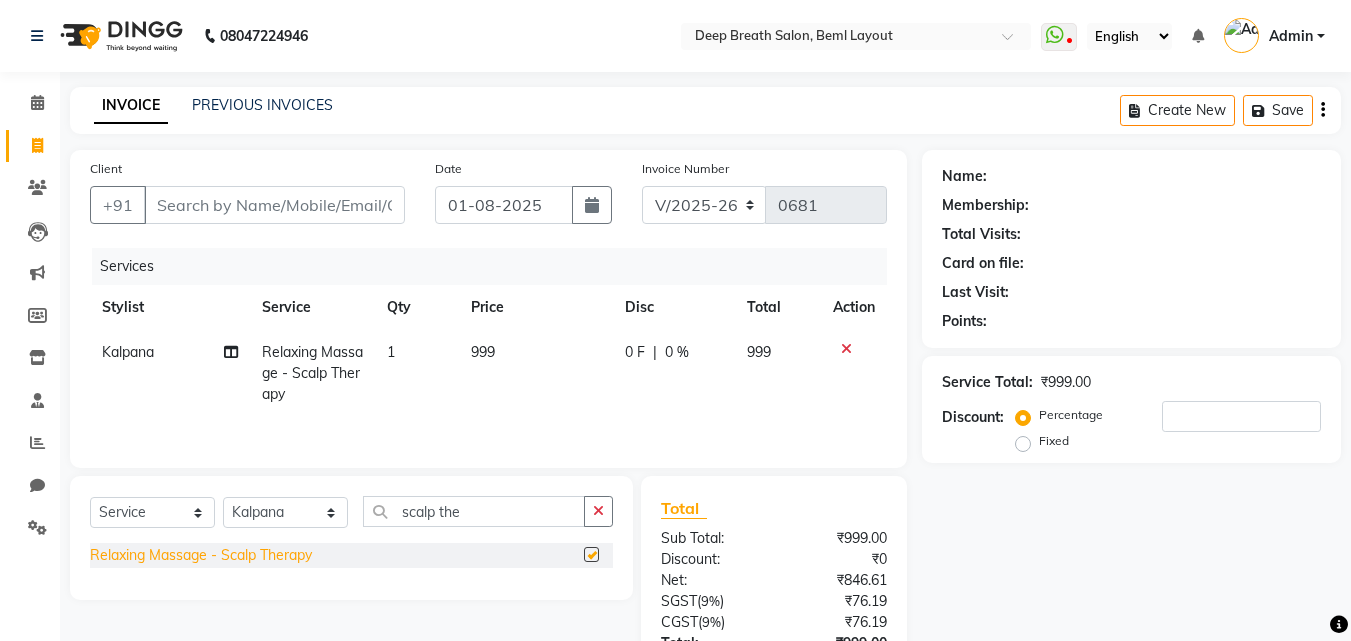 checkbox on "false" 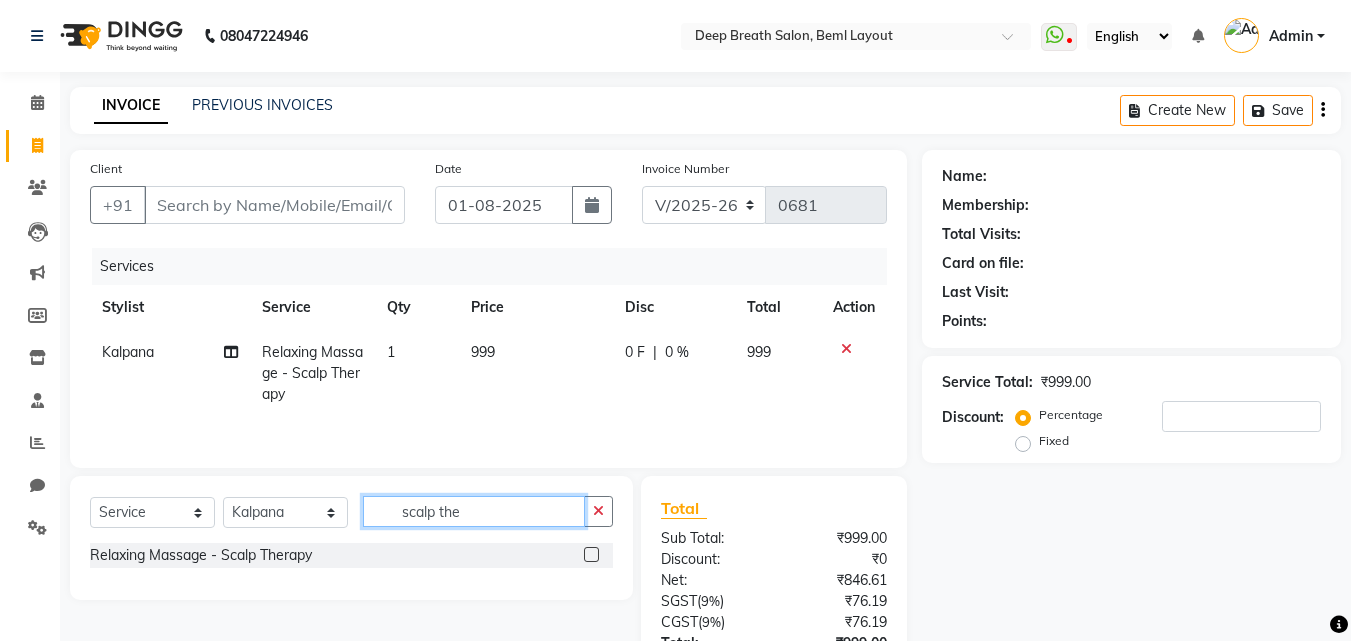 drag, startPoint x: 472, startPoint y: 515, endPoint x: 406, endPoint y: 515, distance: 66 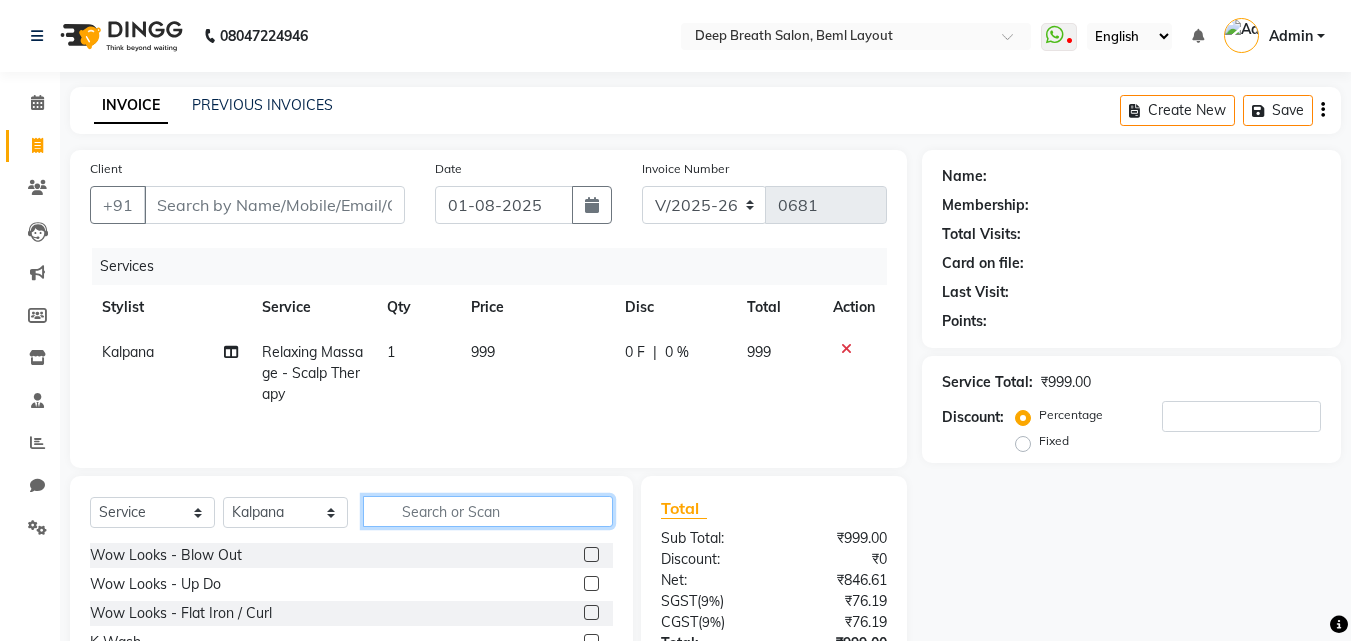 type on "f" 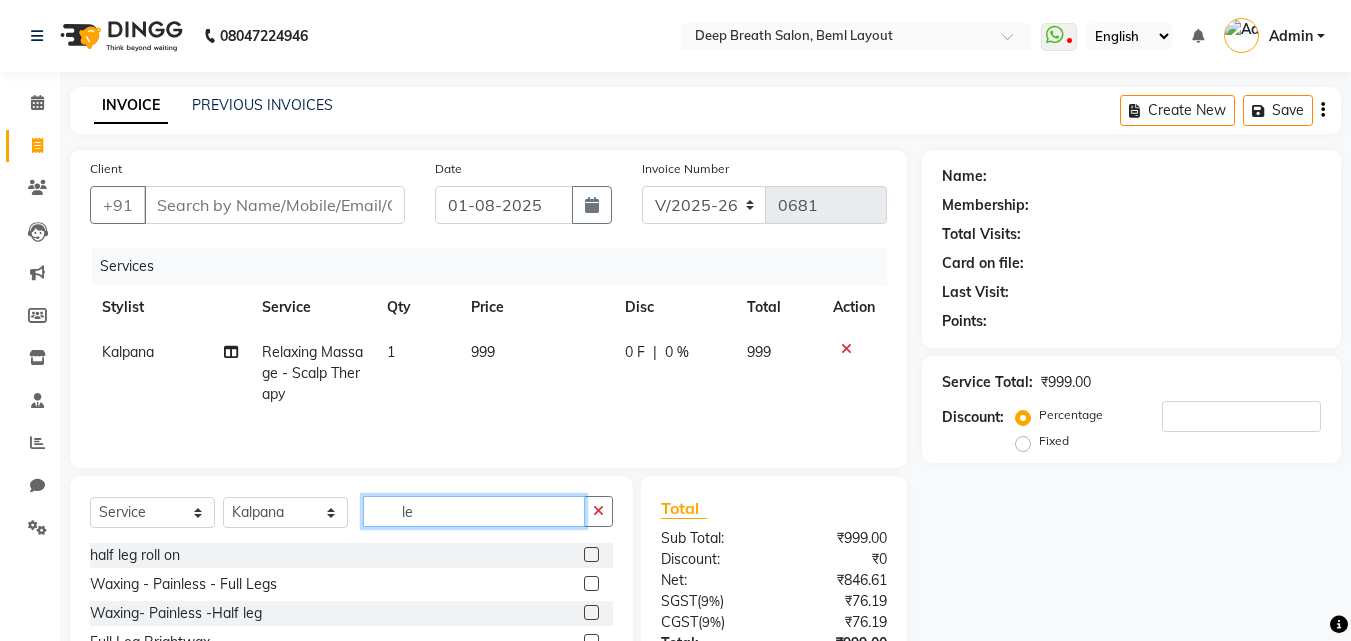 type on "l" 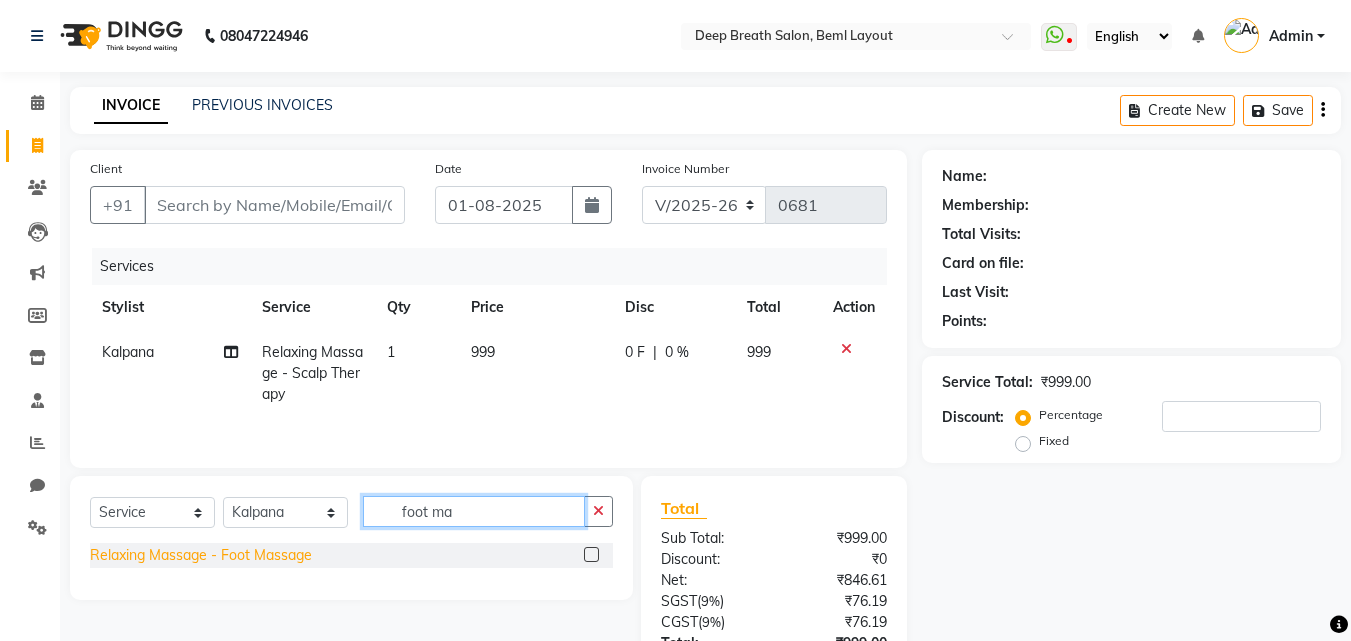 type on "foot ma" 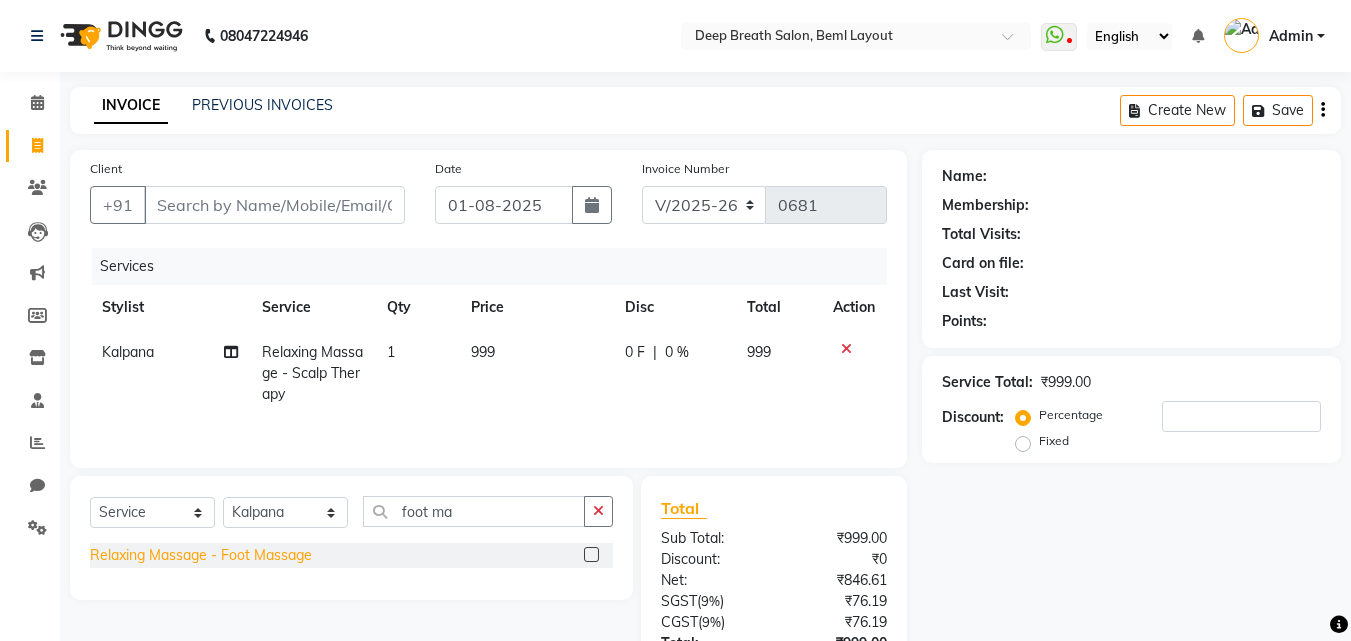 click on "Relaxing Massage - Foot Massage" 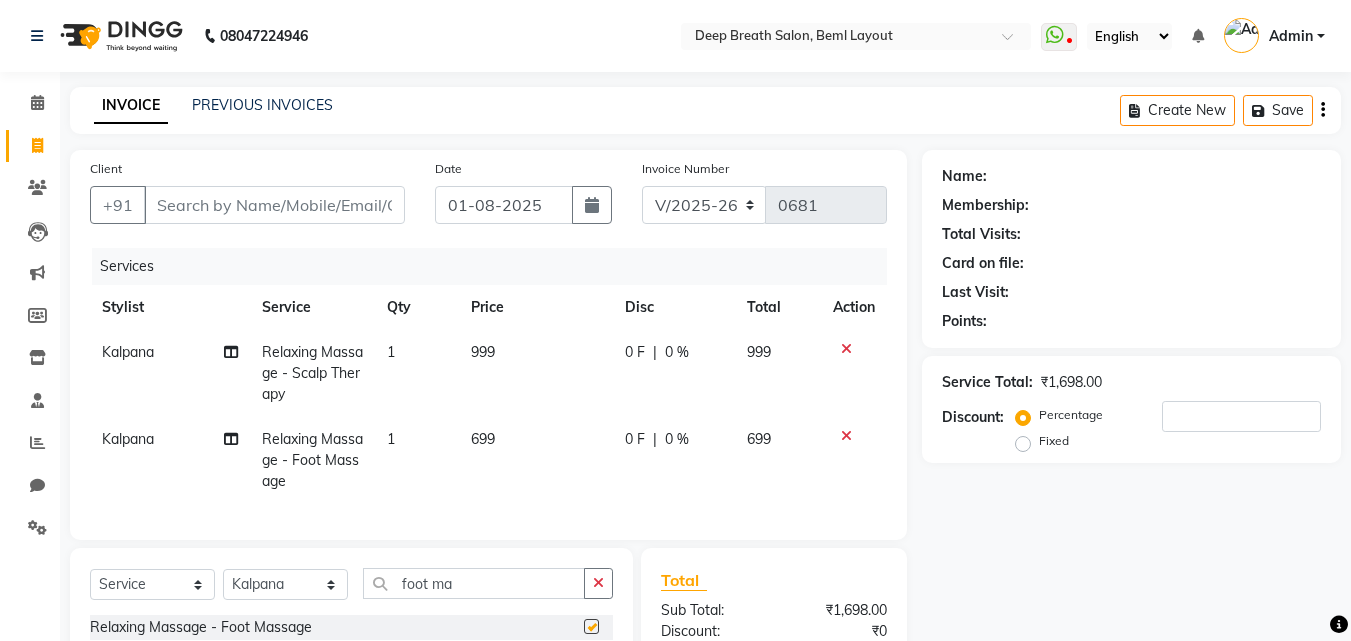 checkbox on "false" 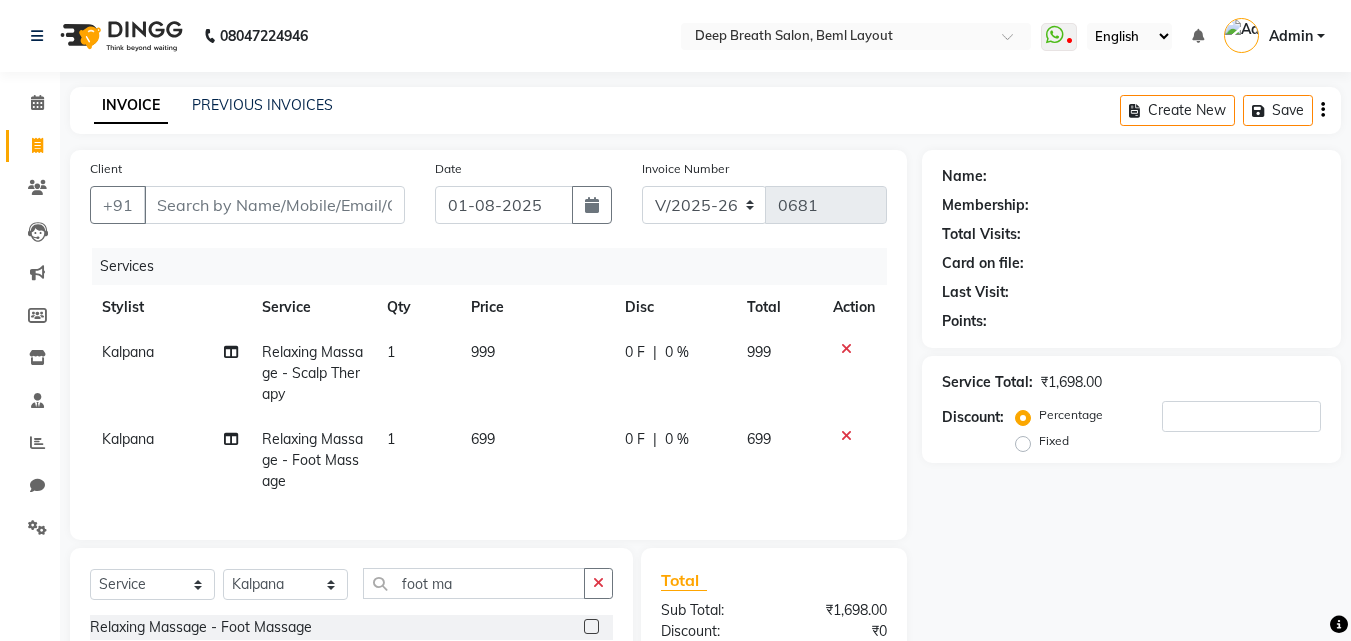 click on "699" 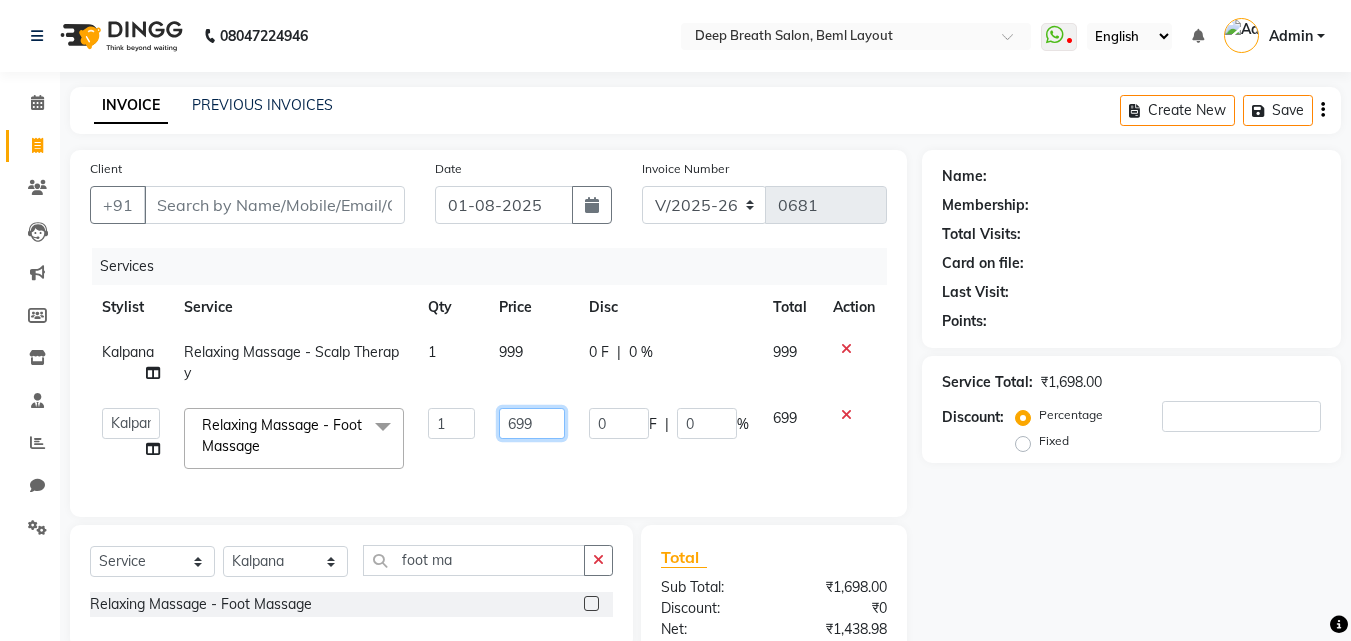 click on "699" 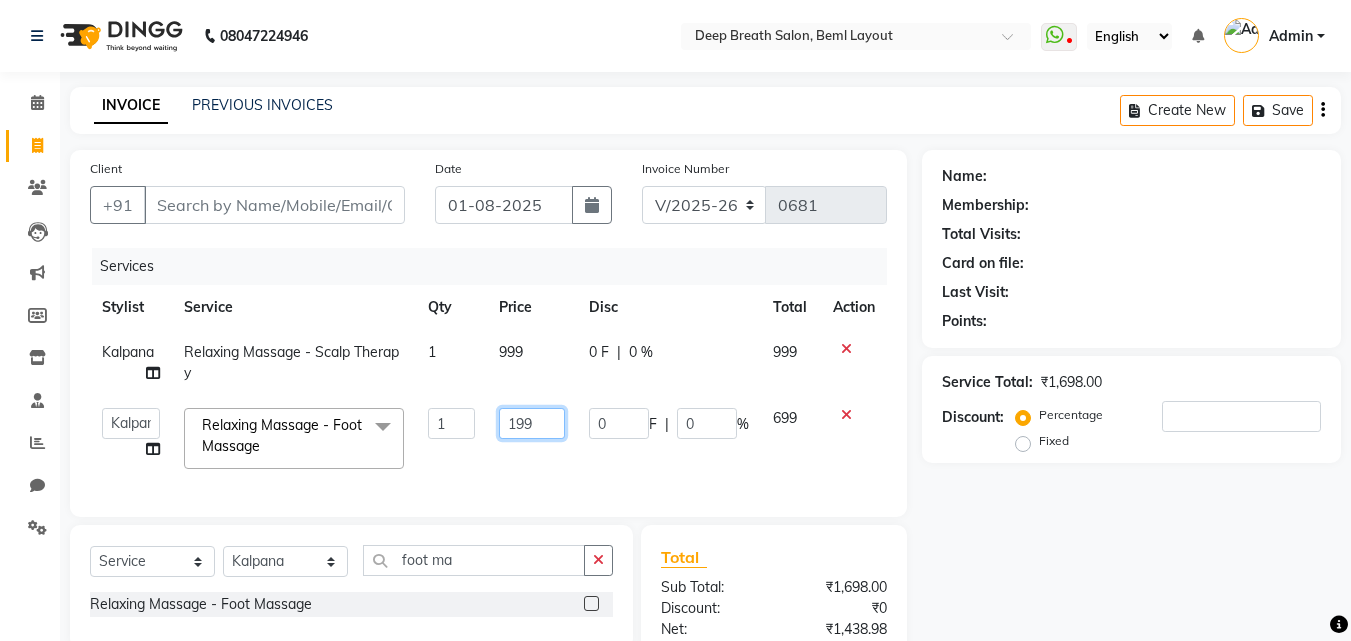 type on "1499" 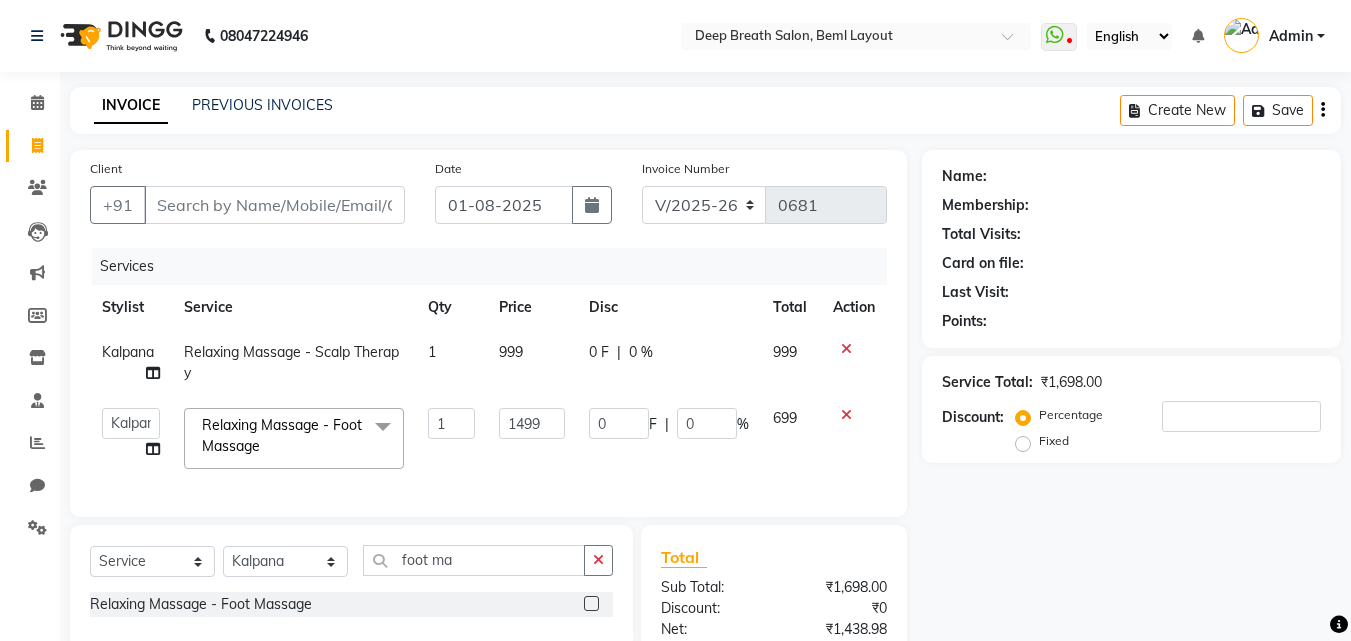 click on "1499" 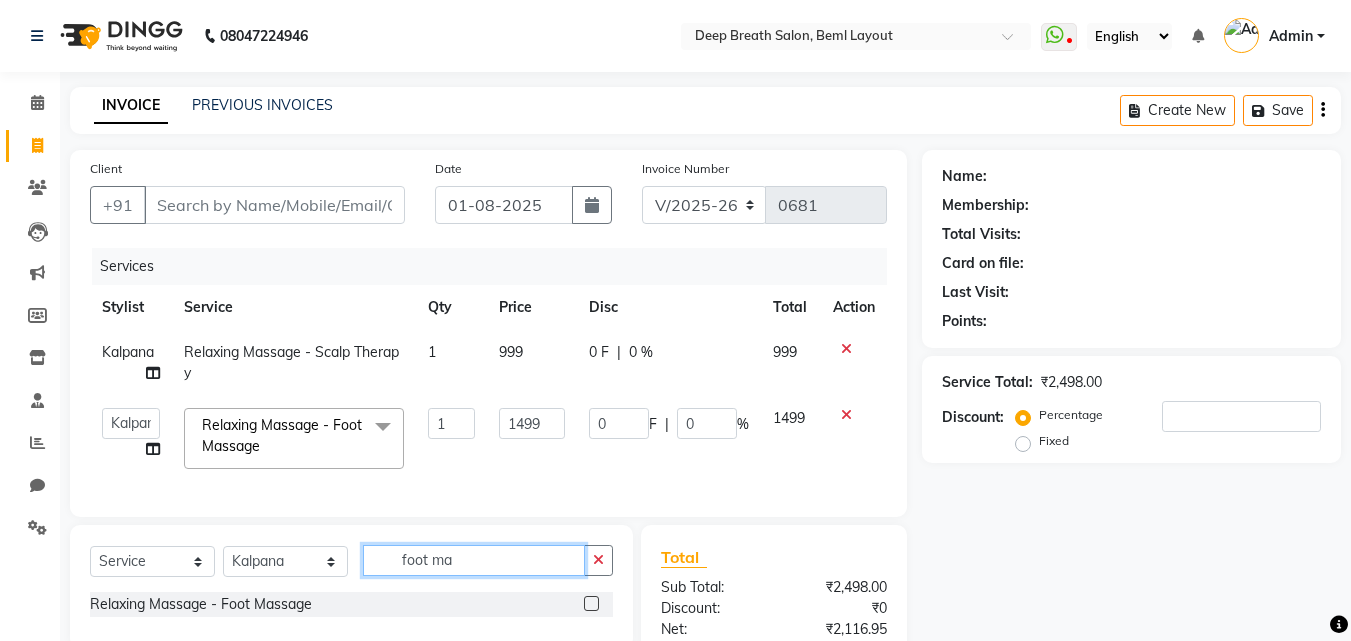drag, startPoint x: 474, startPoint y: 578, endPoint x: 391, endPoint y: 579, distance: 83.00603 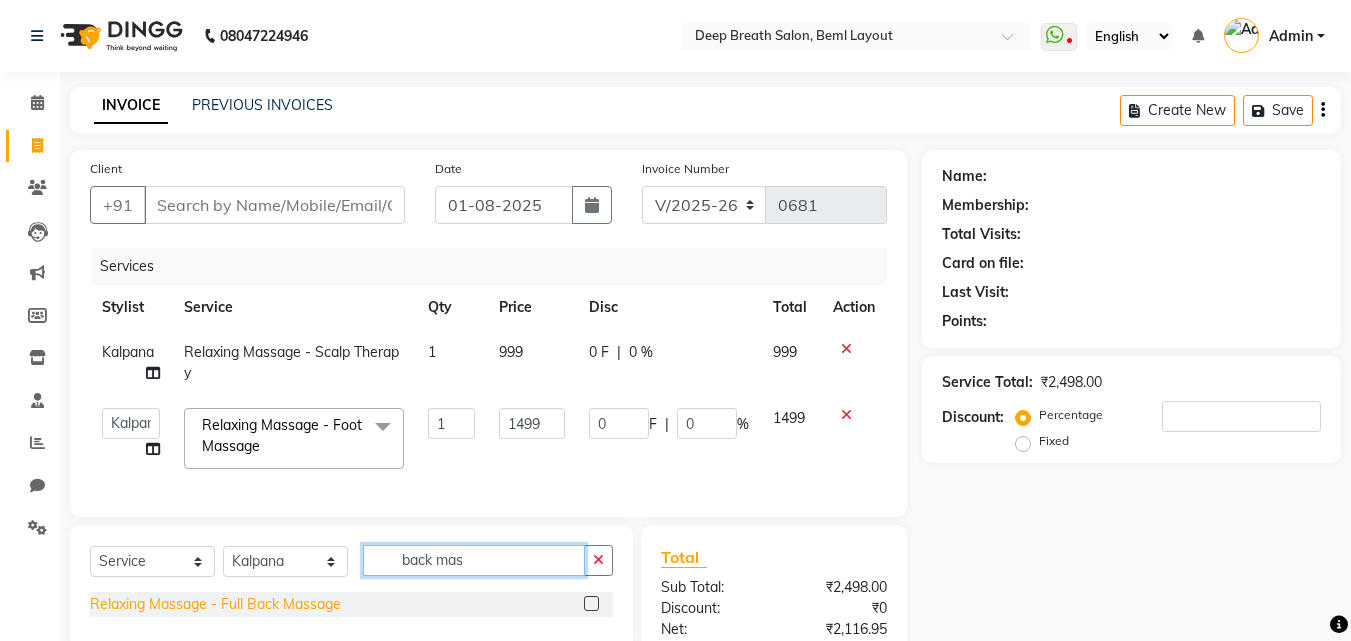 type on "back mas" 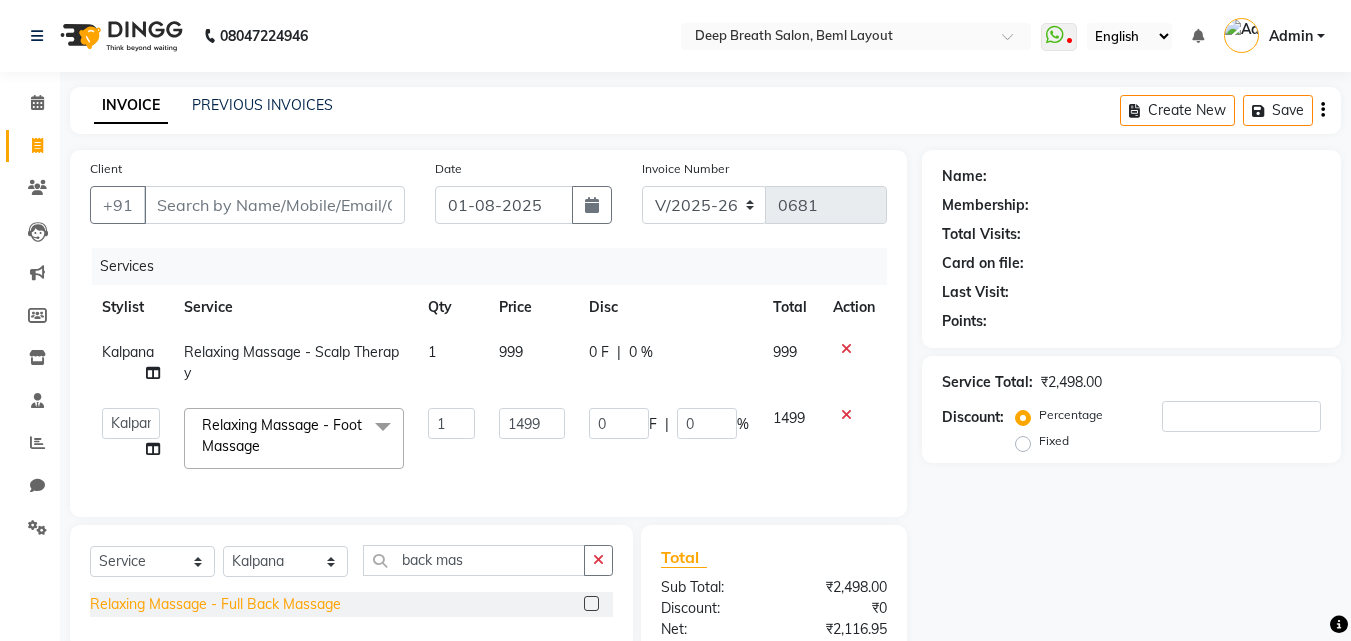click on "Relaxing Massage - Full Back Massage" 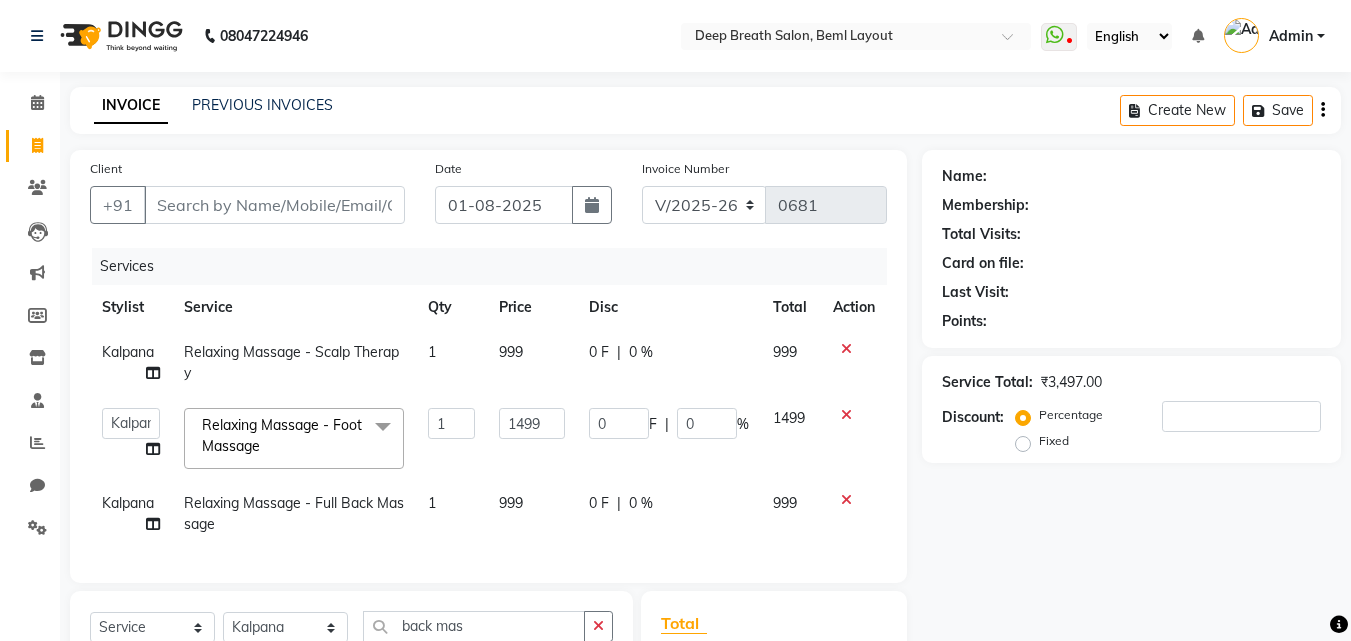 checkbox on "false" 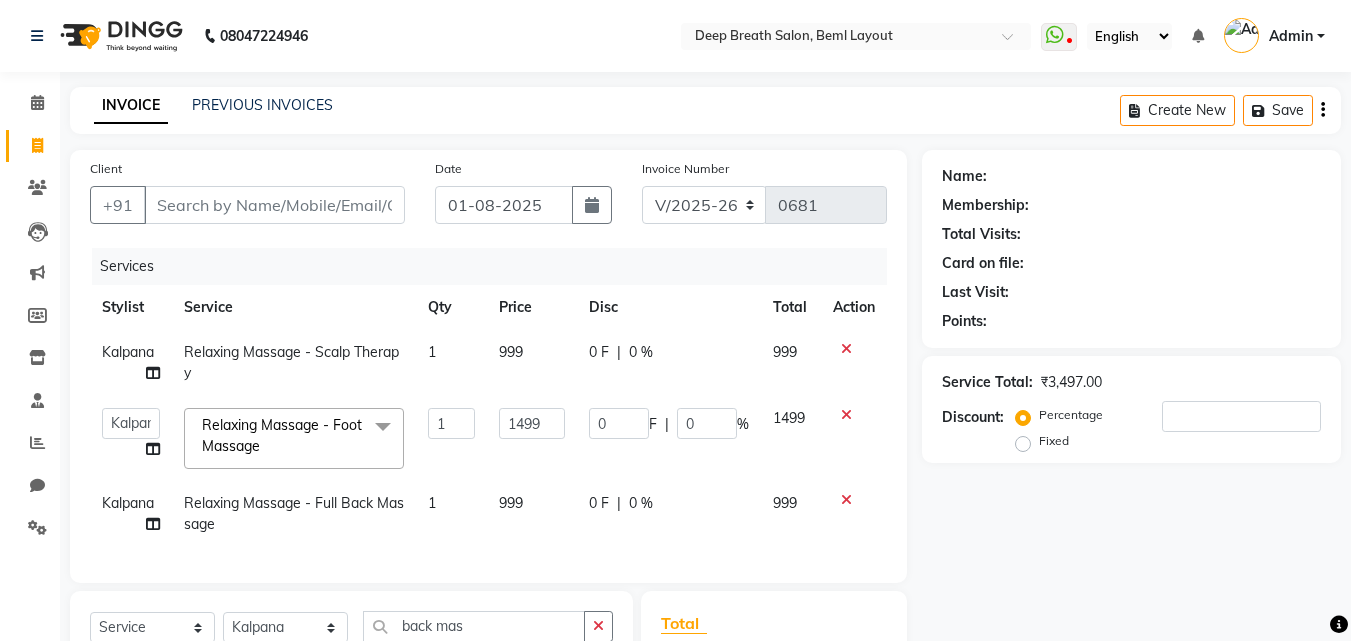 click on "Name: Membership: Total Visits: Card on file: Last Visit:  Points:  Service Total:  [CURRENCY][NUMBER]  Discount:  Percentage   Fixed" 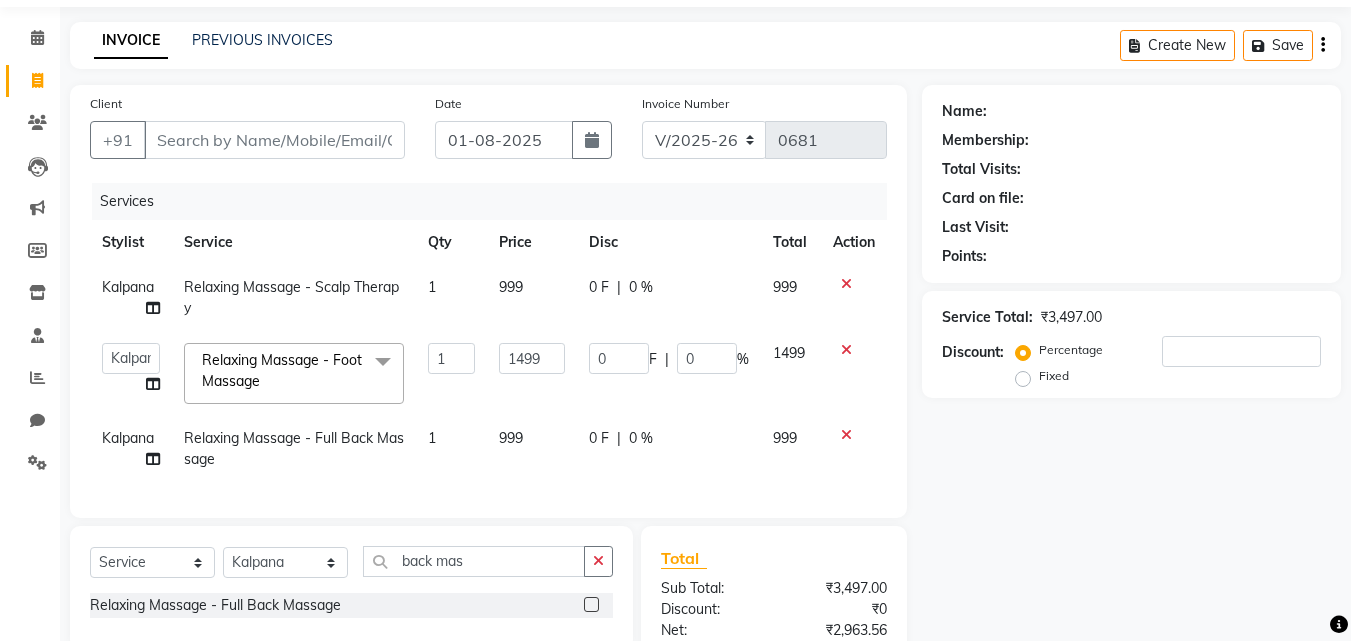 scroll, scrollTop: 100, scrollLeft: 0, axis: vertical 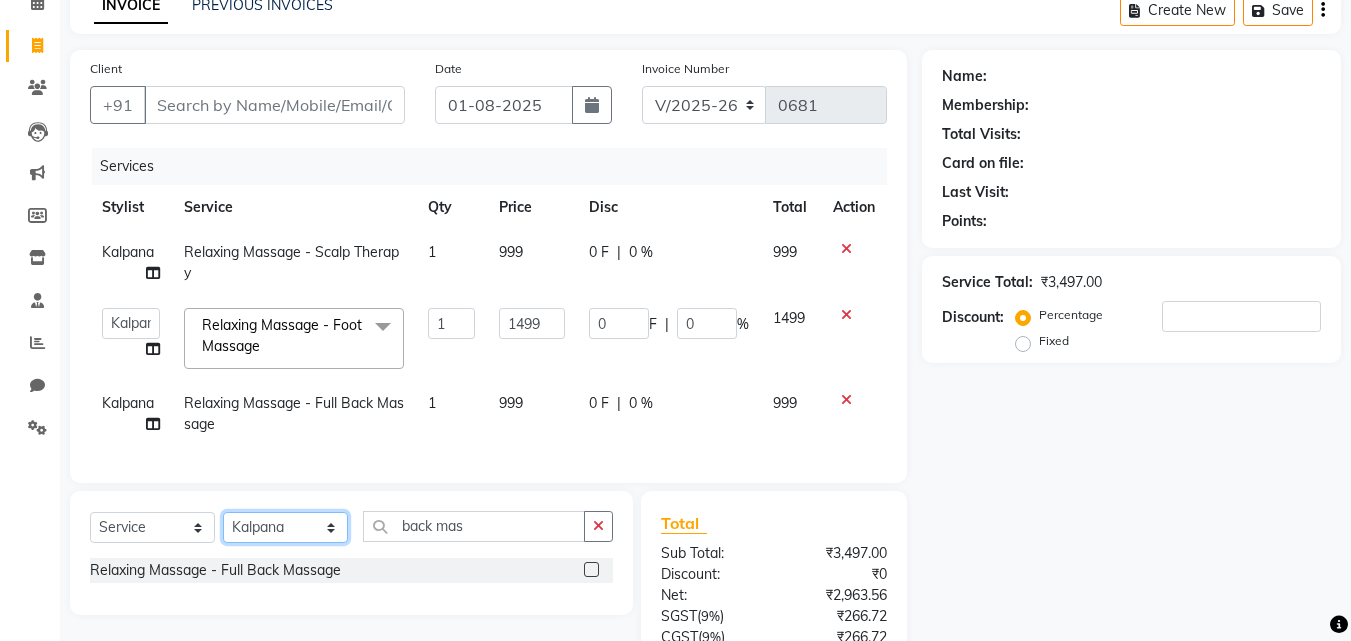 click on "Select Stylist [NAME] [NAME] [NAME] [NAME] [NAME] [NAME] [NAME] [NAME] [NAME] [NAME] [NAME] [NAME] [NAME] [NAME] [NAME] [NAME]" 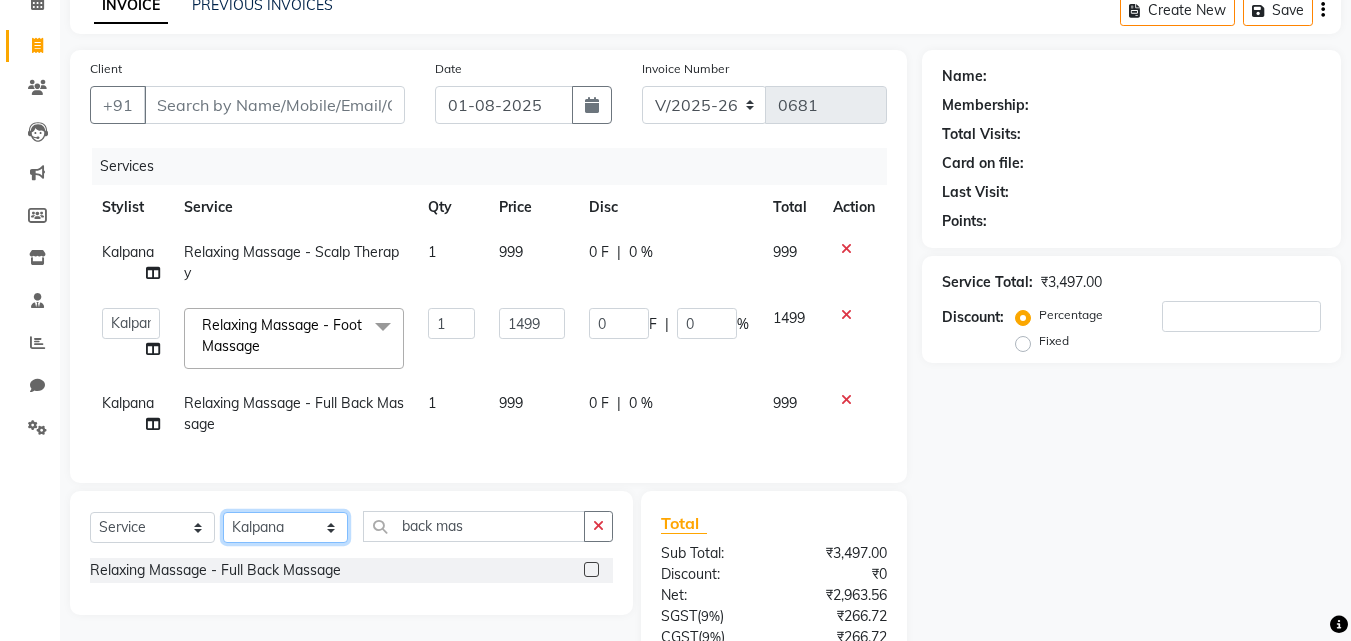 select on "86153" 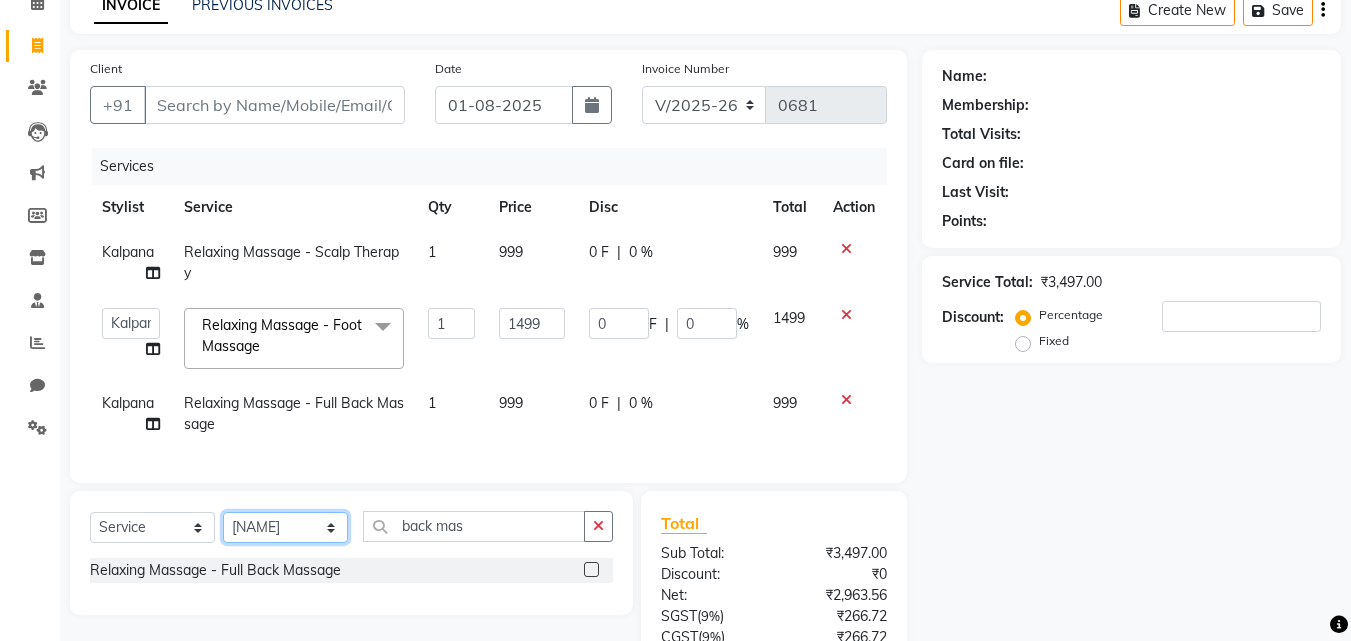 click on "Select Stylist [NAME] [NAME] [NAME] [NAME] [NAME] [NAME] [NAME] [NAME] [NAME] [NAME] [NAME] [NAME] [NAME] [NAME] [NAME] [NAME]" 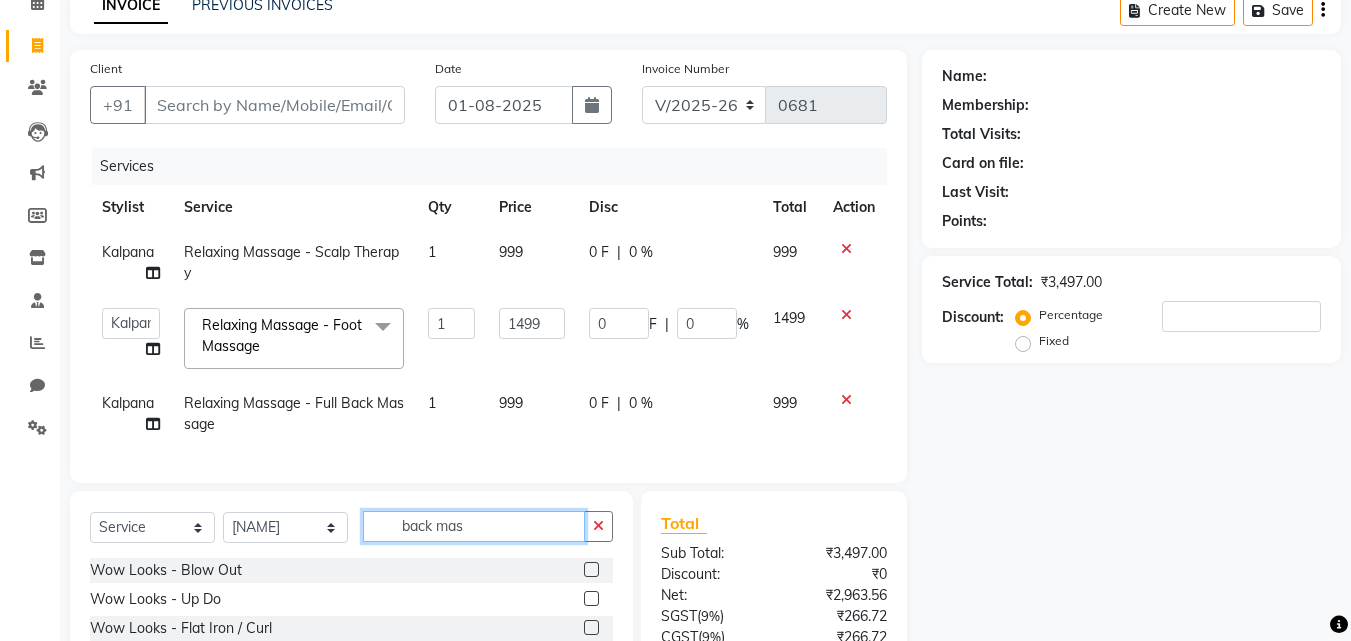 drag, startPoint x: 491, startPoint y: 537, endPoint x: 384, endPoint y: 541, distance: 107.07474 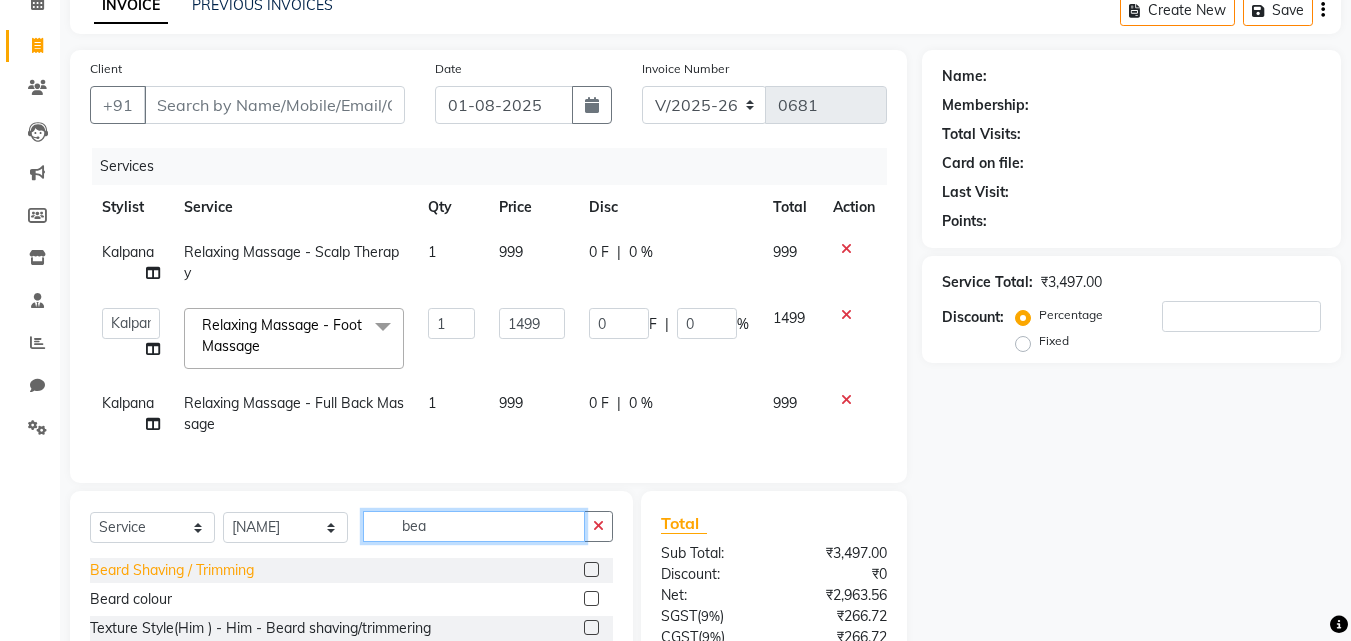 type on "bea" 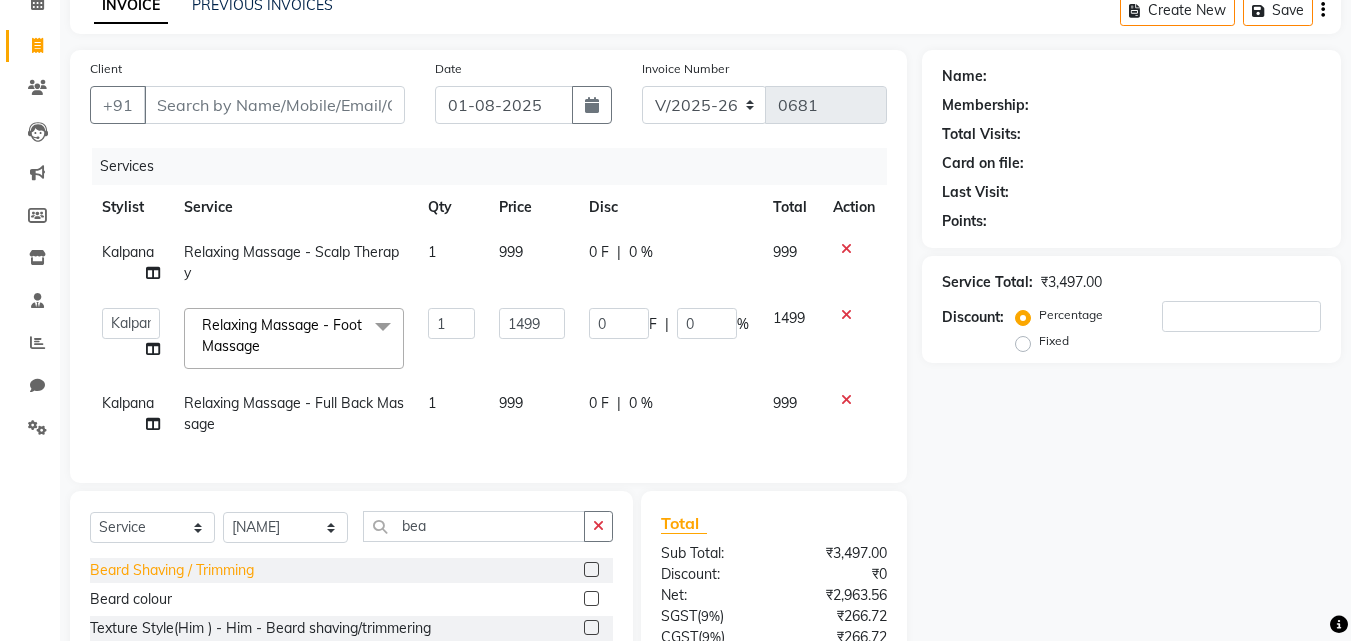 click on "Beard Shaving / Trimming" 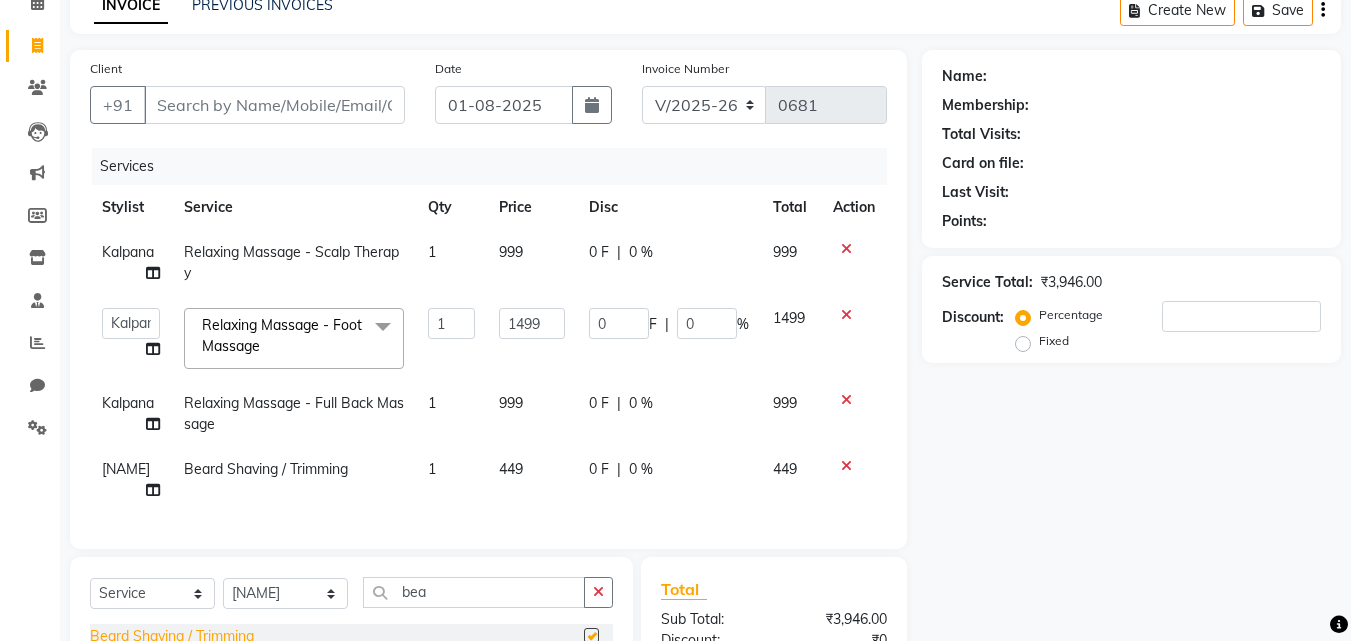 checkbox on "false" 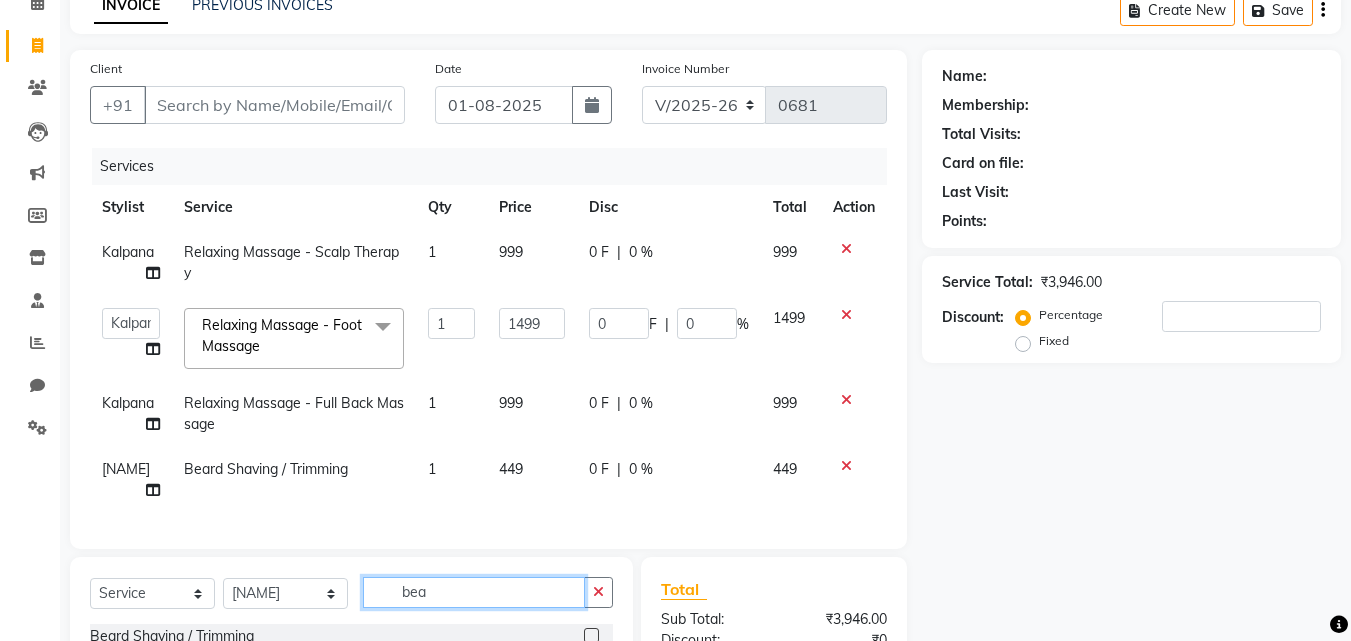 drag, startPoint x: 445, startPoint y: 603, endPoint x: 353, endPoint y: 606, distance: 92.0489 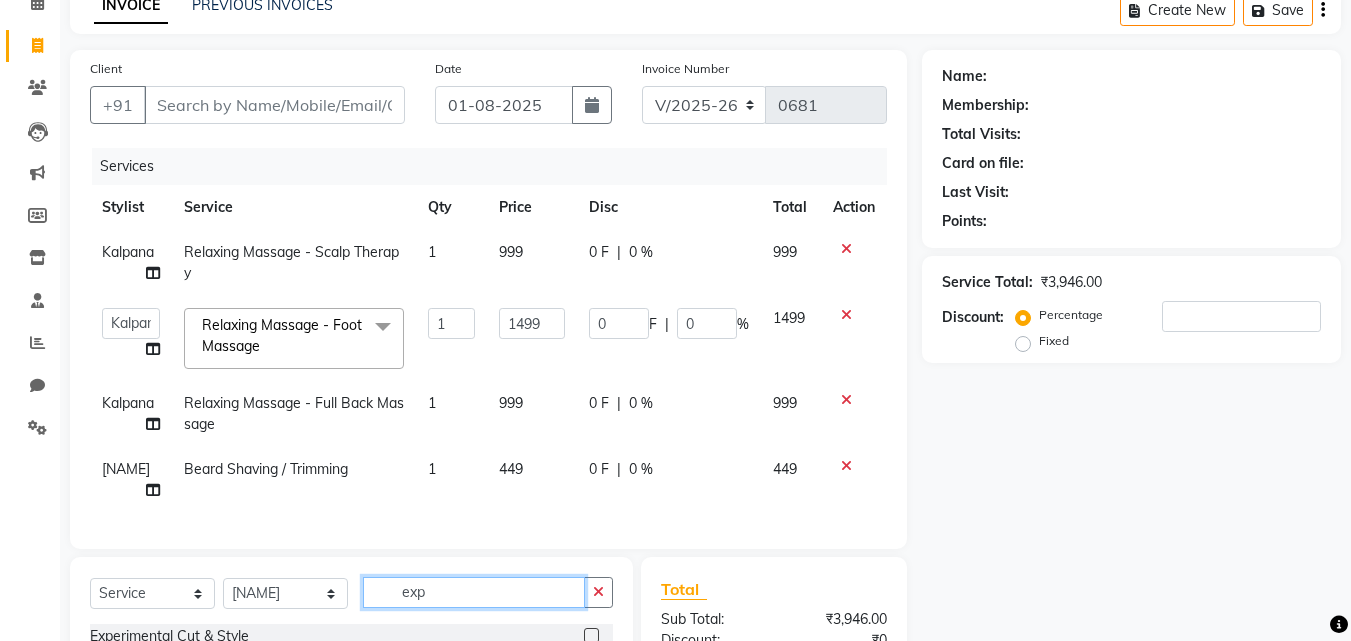 scroll, scrollTop: 300, scrollLeft: 0, axis: vertical 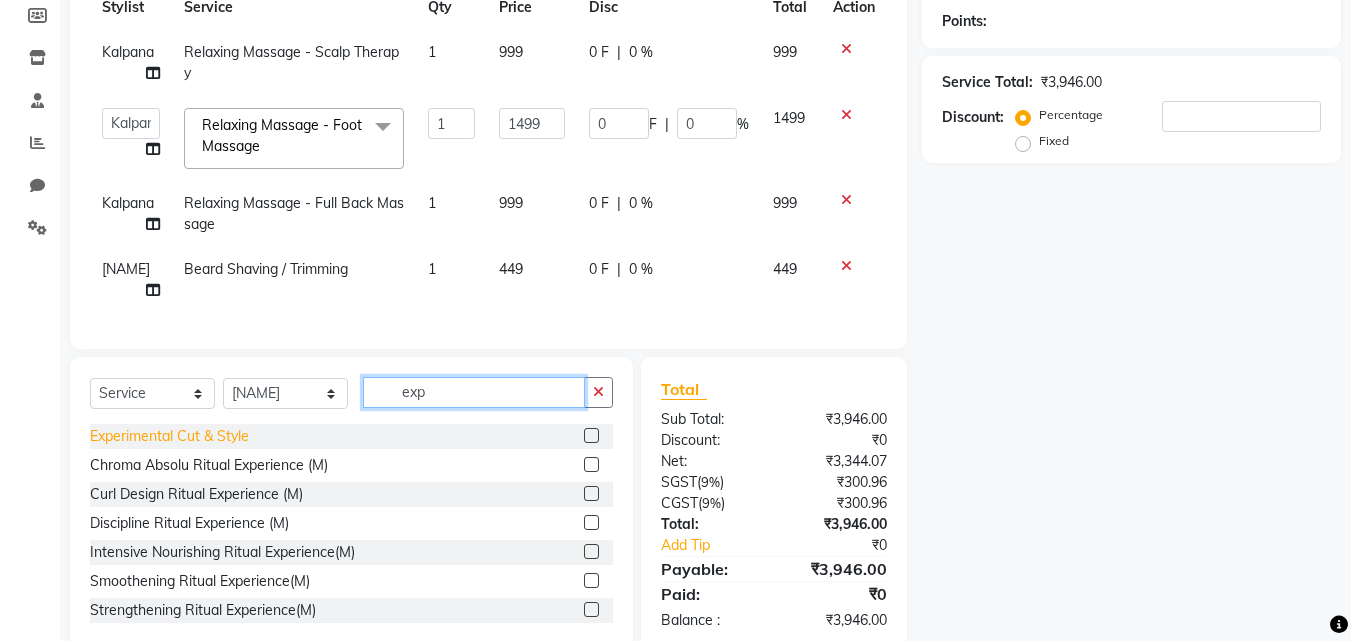 type on "exp" 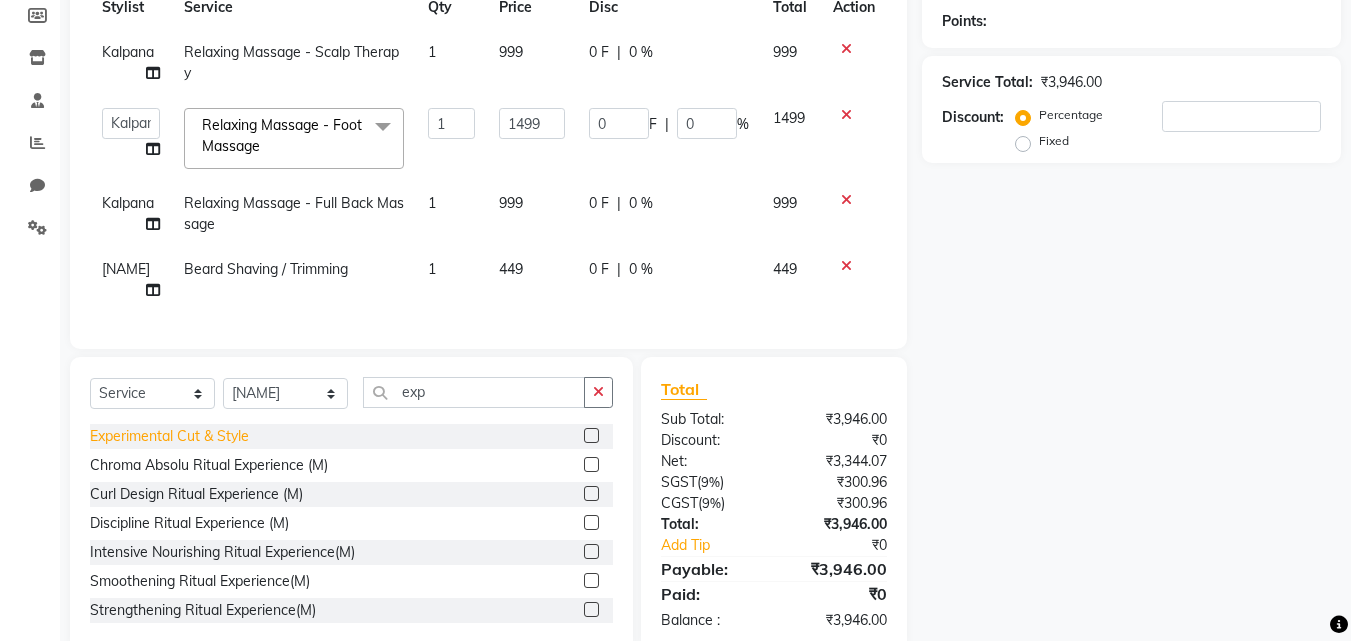 click on "Experimental Cut & Style" 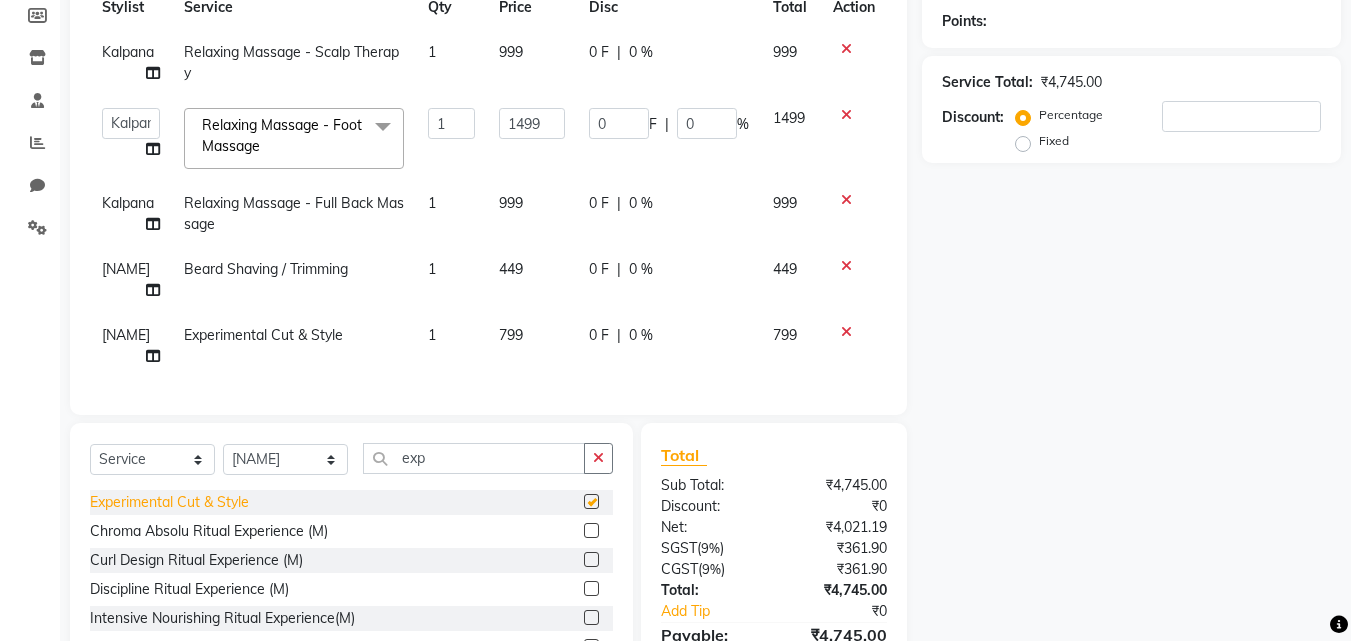 checkbox on "false" 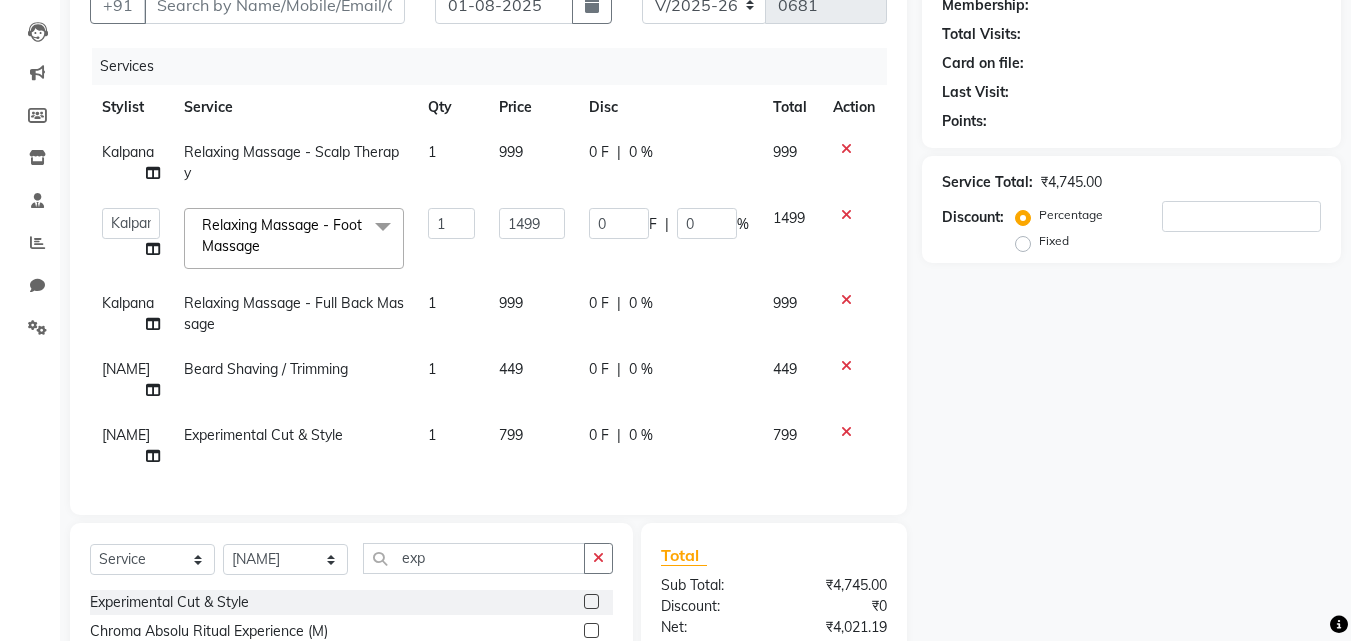 scroll, scrollTop: 0, scrollLeft: 0, axis: both 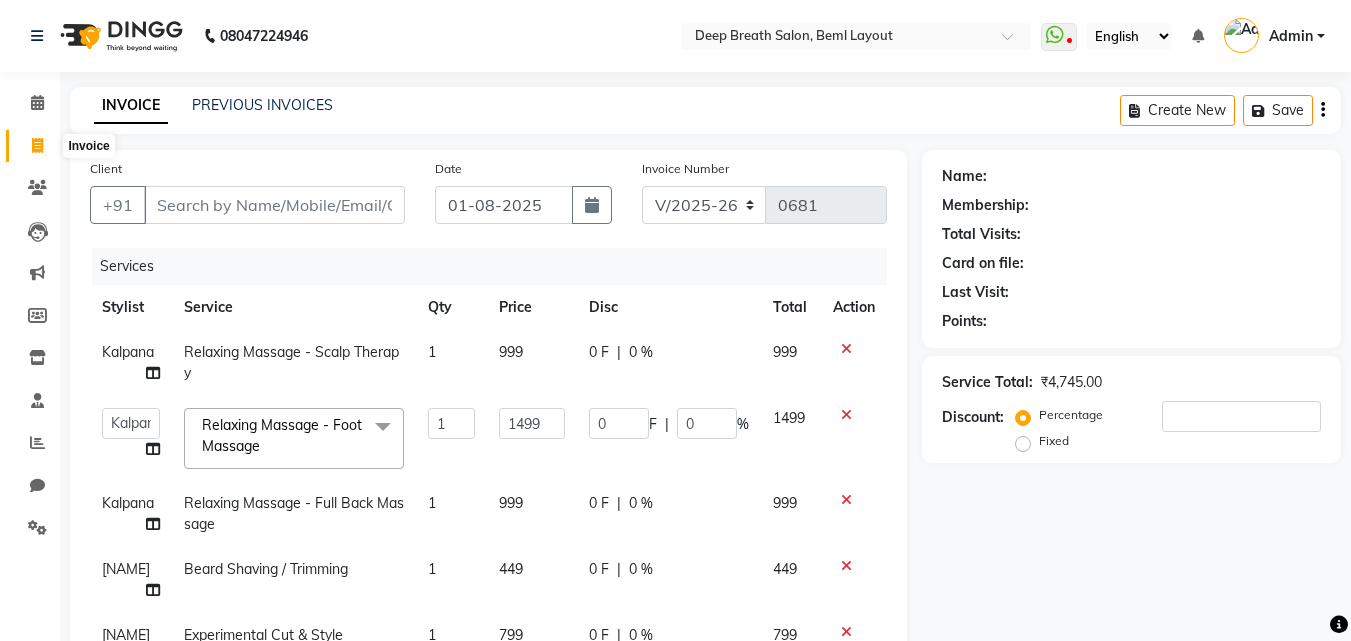 click 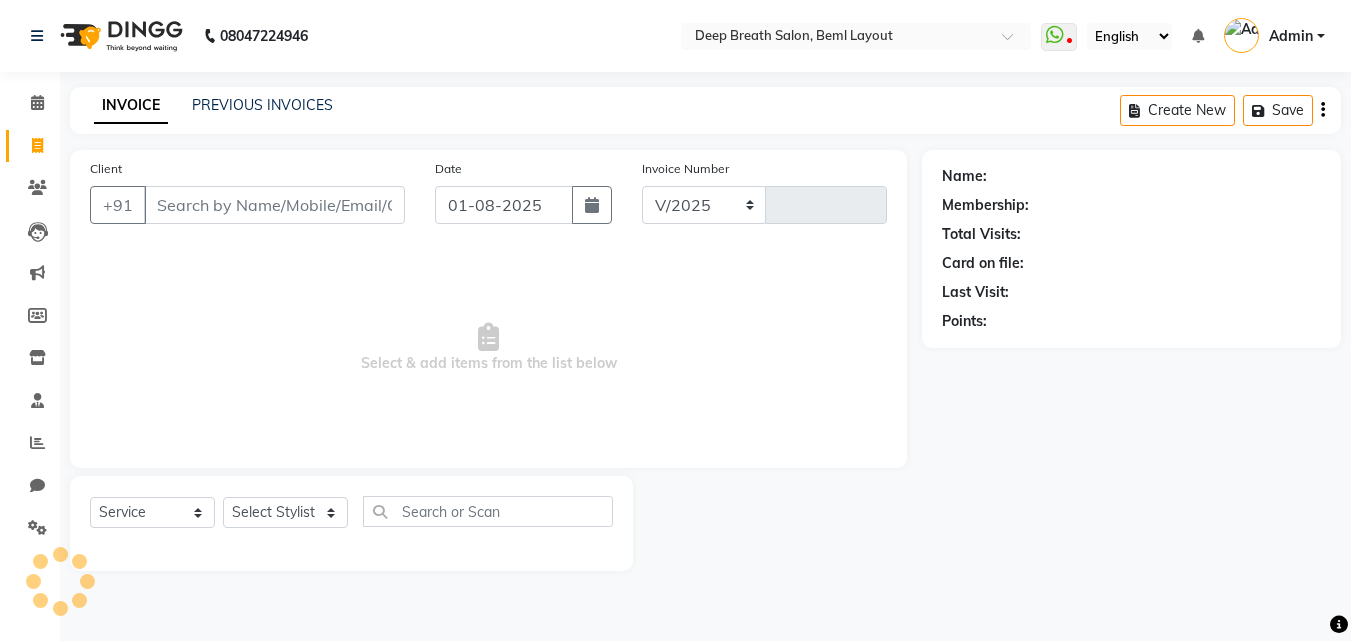 select on "4101" 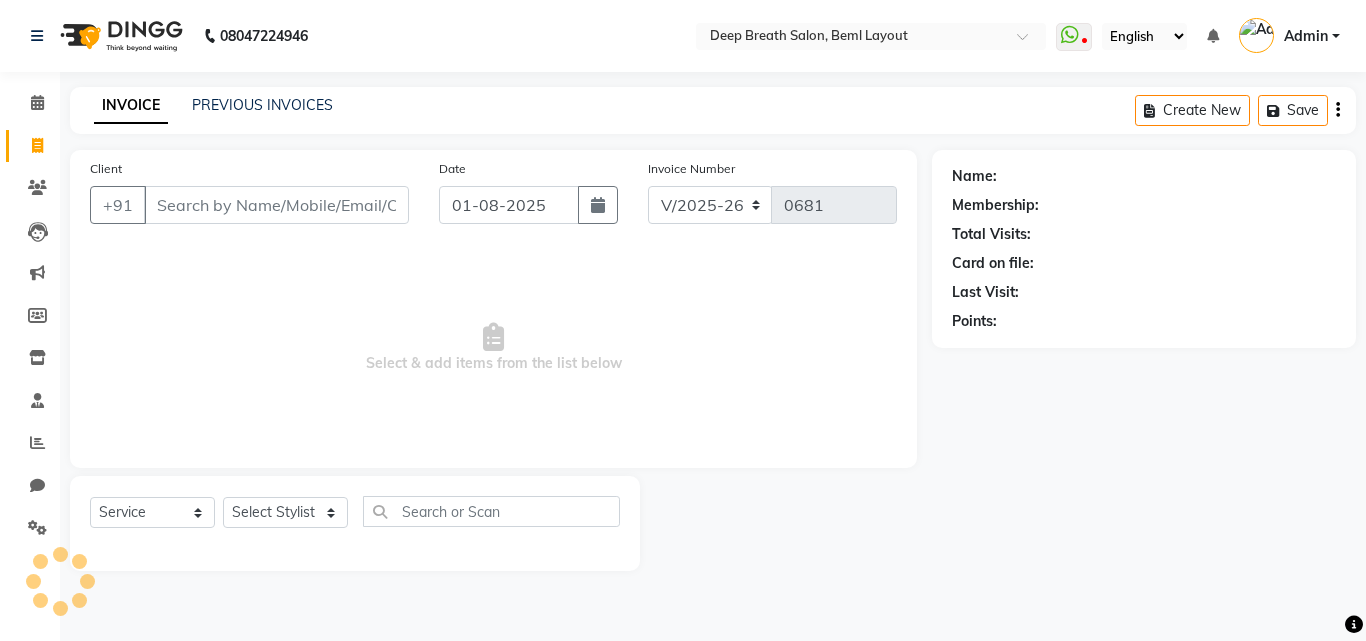 type on "." 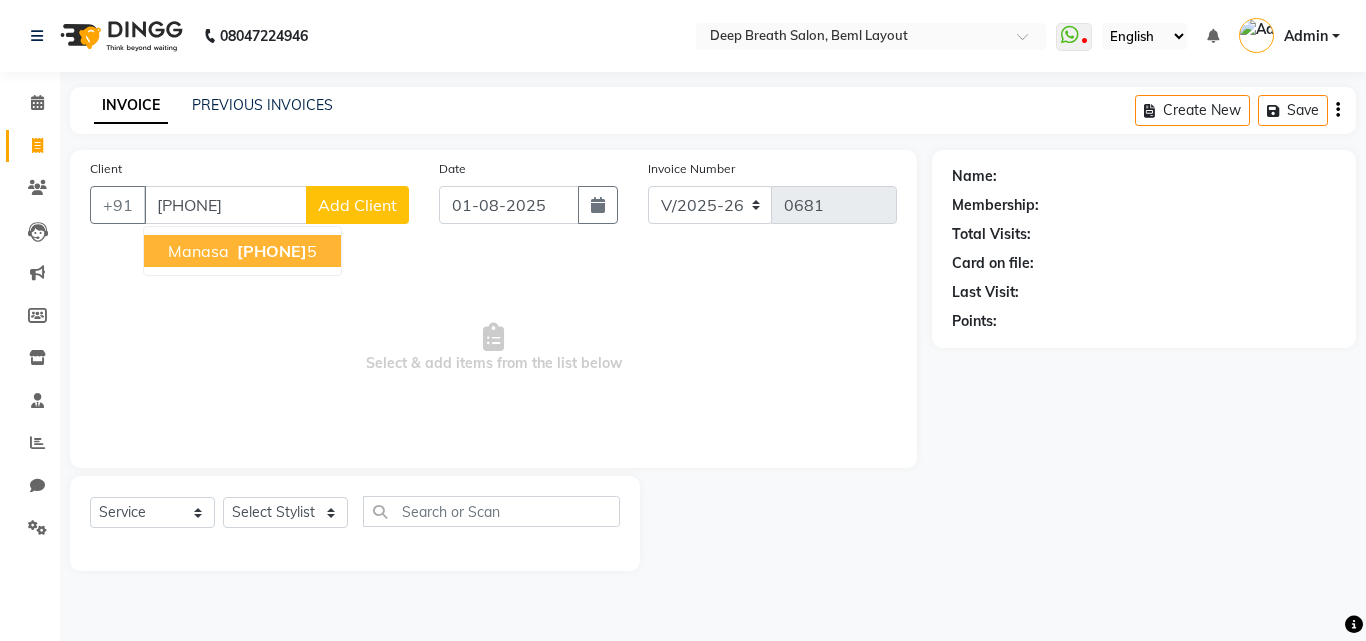 click on "manasa" at bounding box center [198, 251] 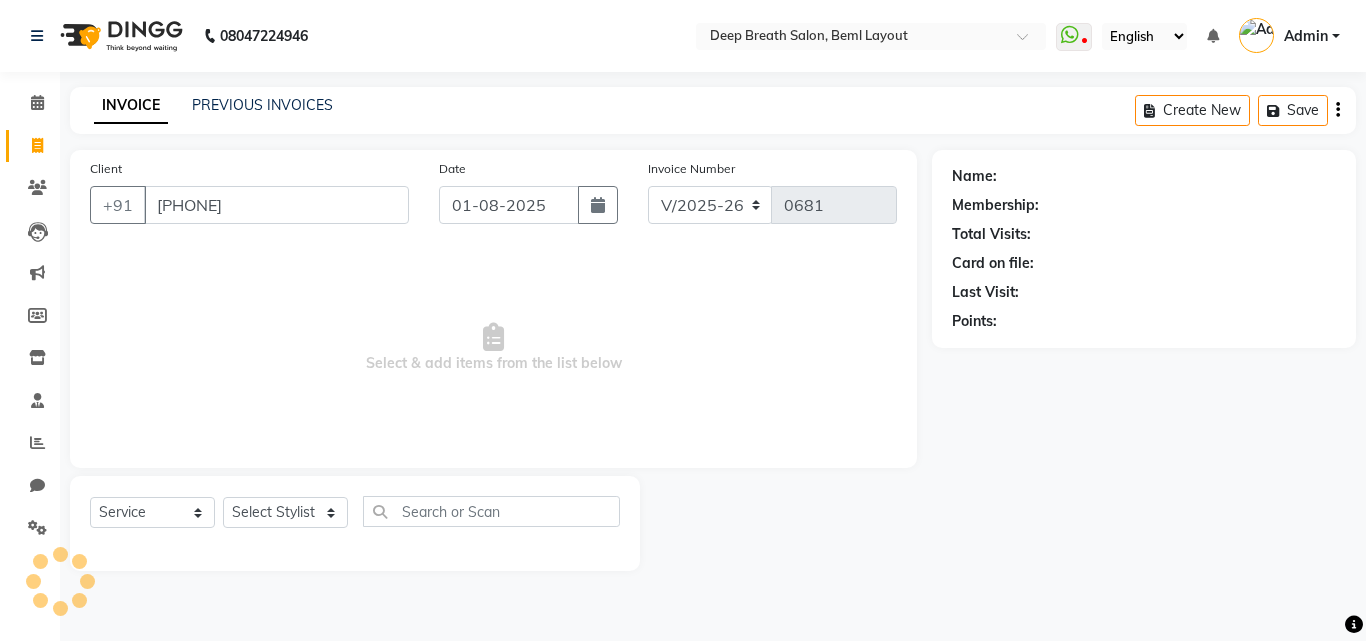 type on "[PHONE]" 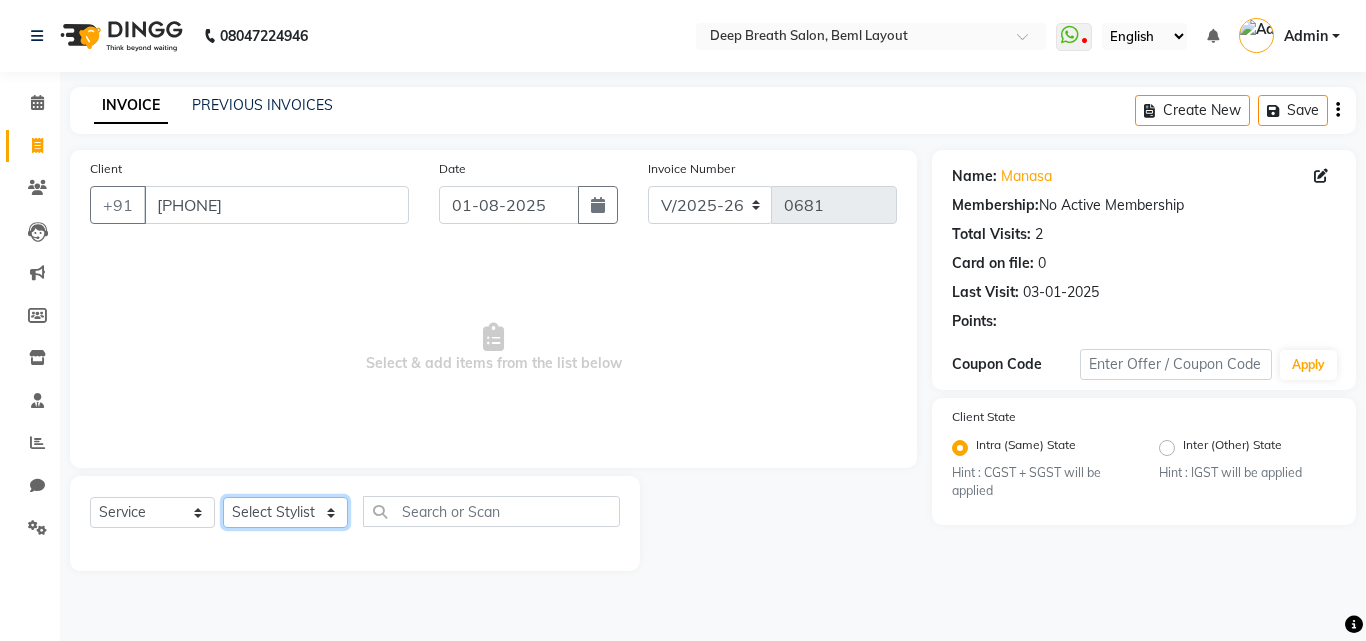click on "Select Stylist [NAME] [NAME] [NAME] [NAME] [NAME] [NAME] [NAME] [NAME] [NAME] [NAME] [NAME] [NAME] [NAME] [NAME] [NAME] [NAME]" 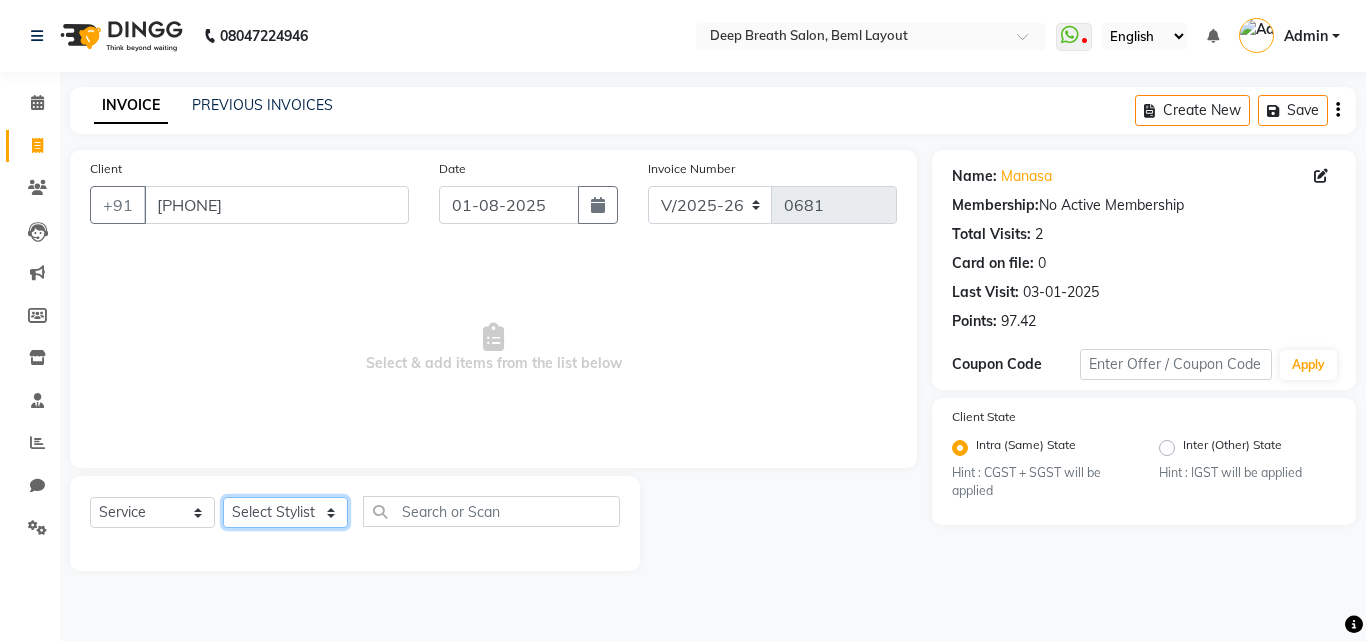 select on "39592" 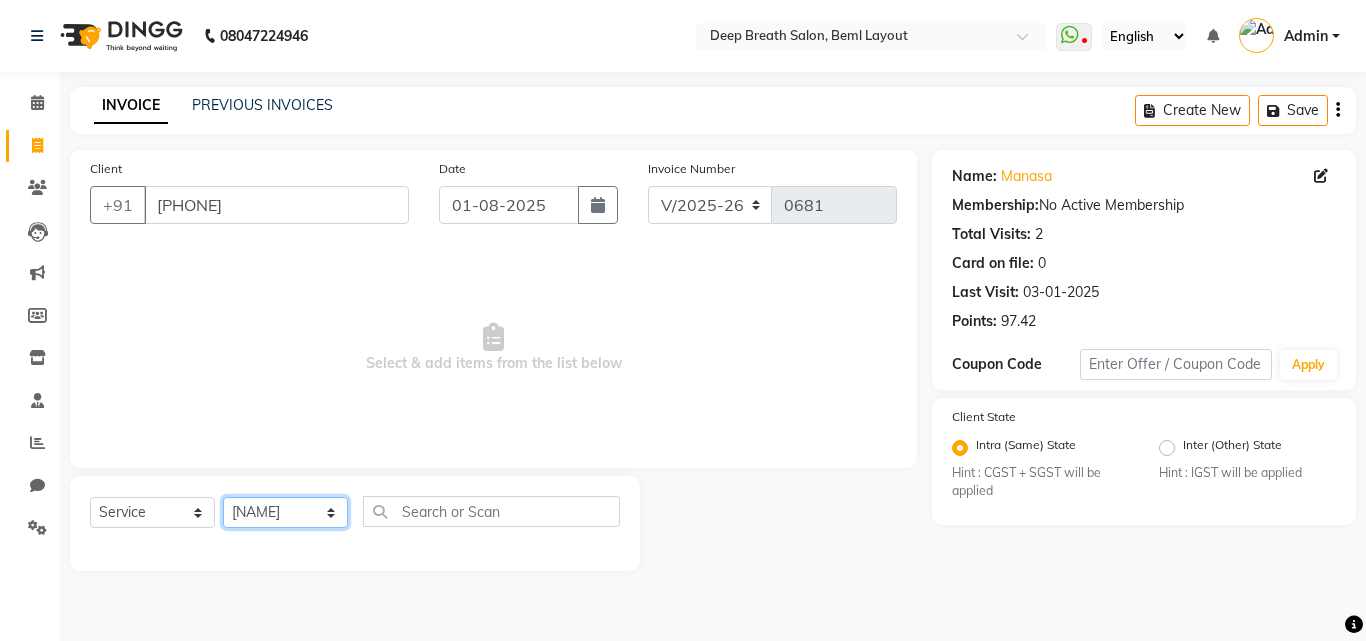 click on "Select Stylist [NAME] [NAME] [NAME] [NAME] [NAME] [NAME] [NAME] [NAME] [NAME] [NAME] [NAME] [NAME] [NAME] [NAME] [NAME] [NAME]" 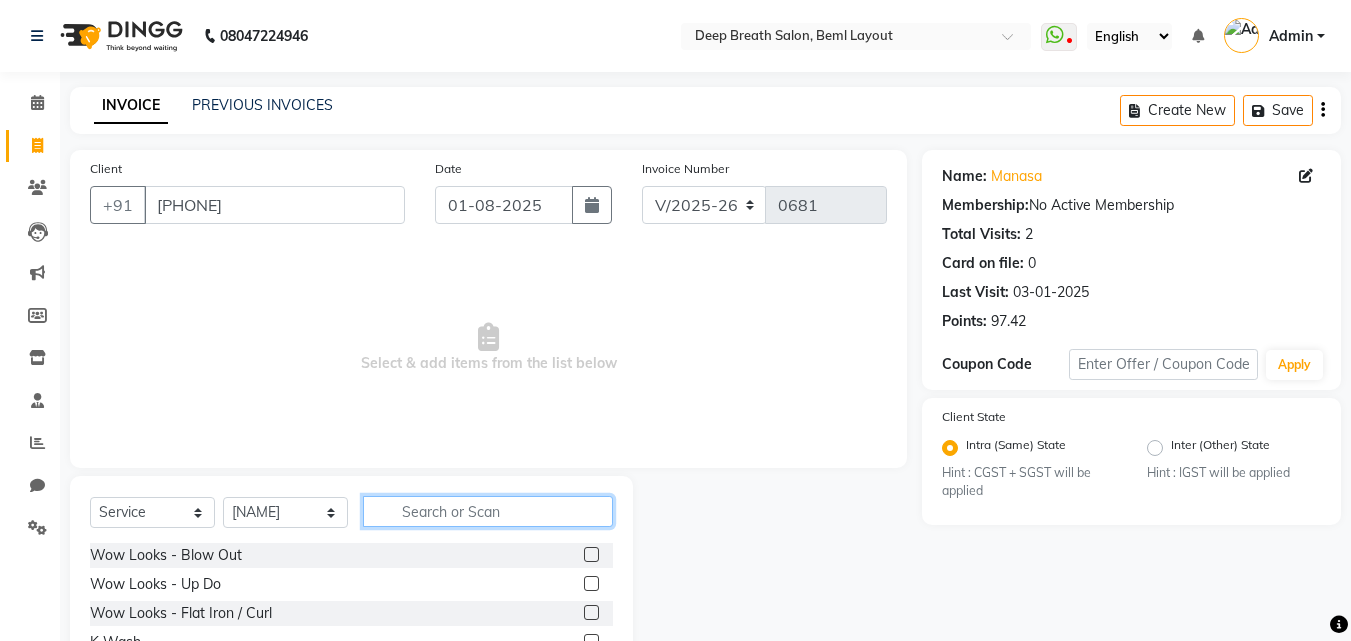click 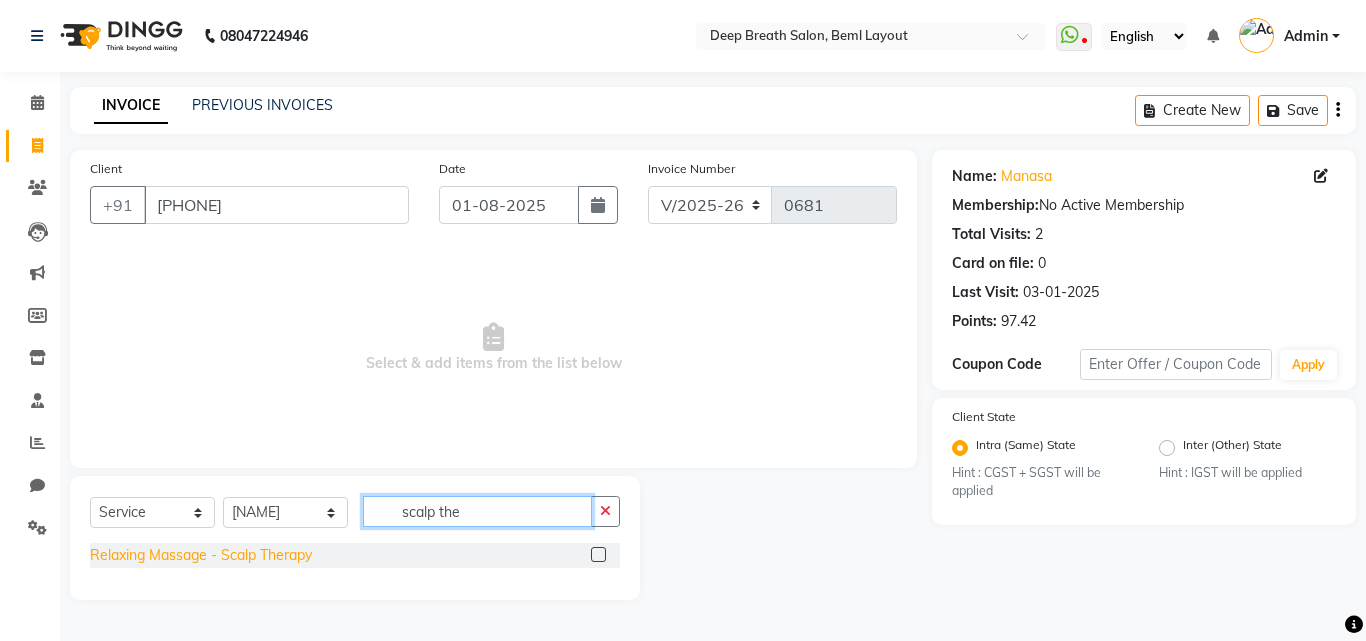 type on "scalp the" 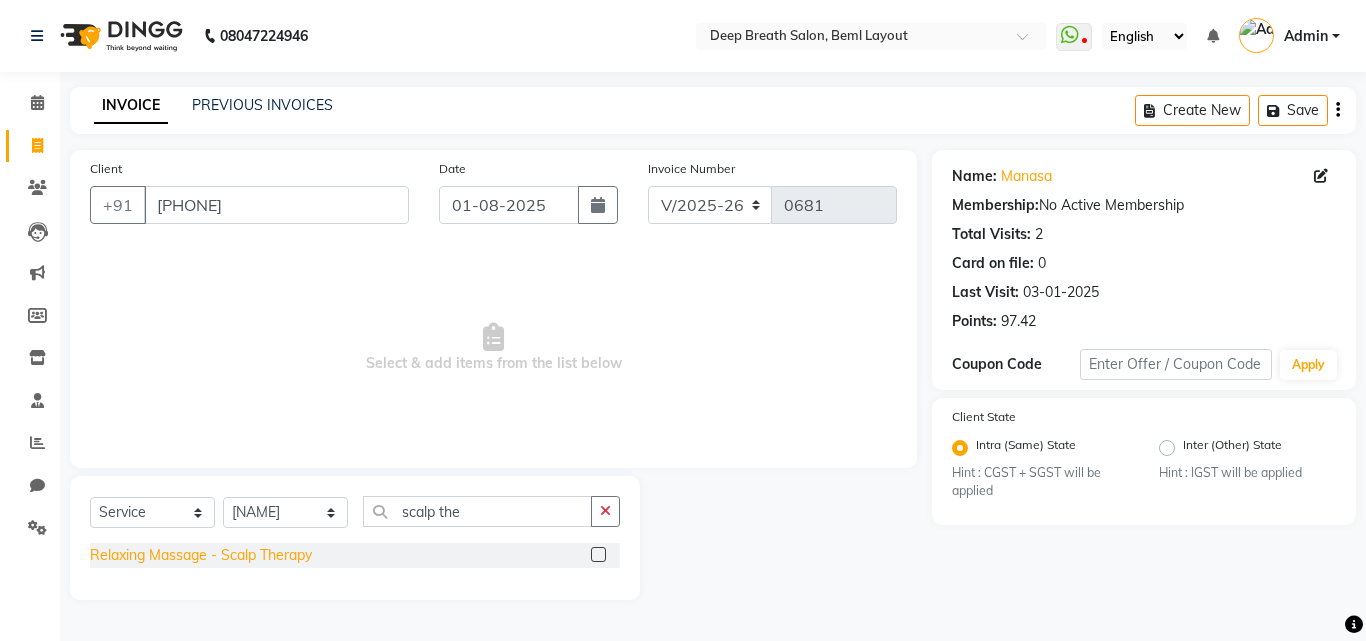 click on "Relaxing Massage - Scalp Therapy" 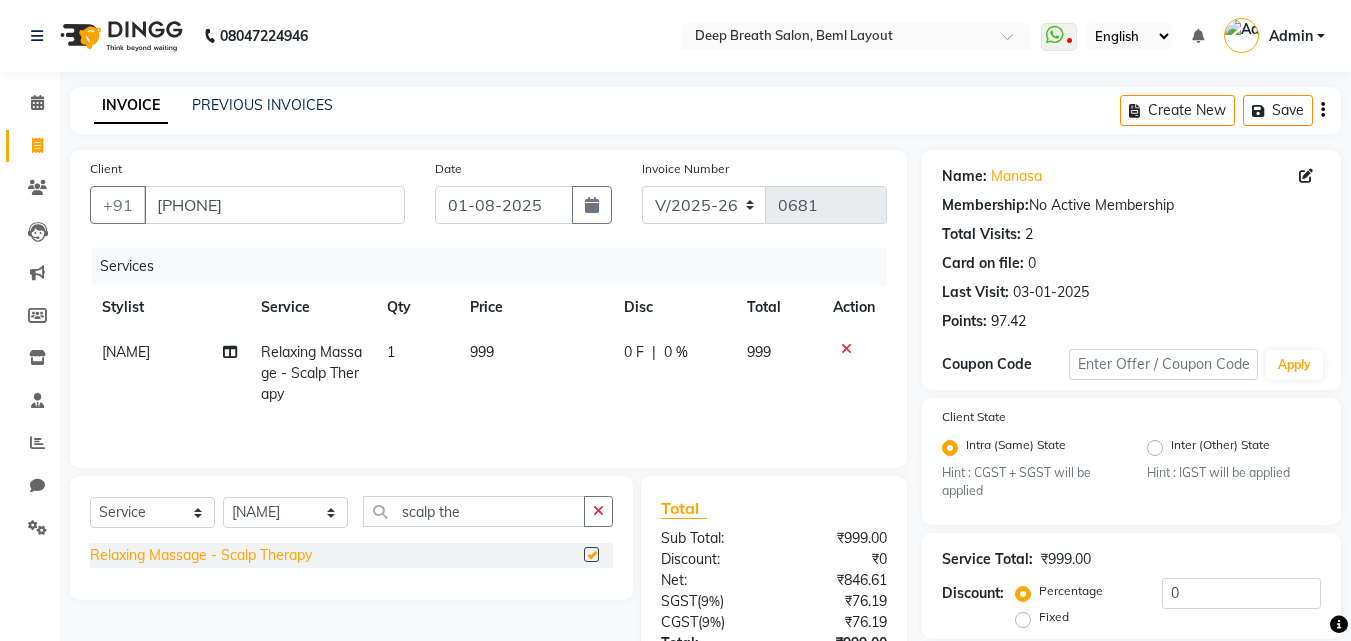 checkbox on "false" 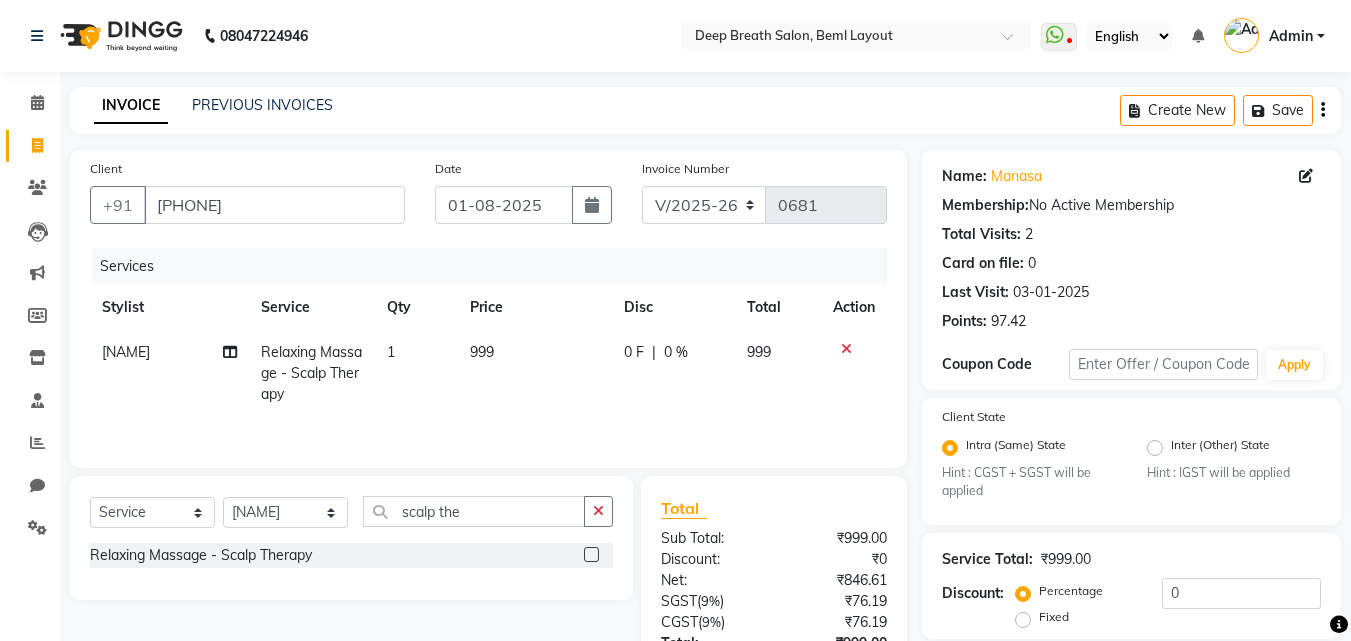 click on "Price" 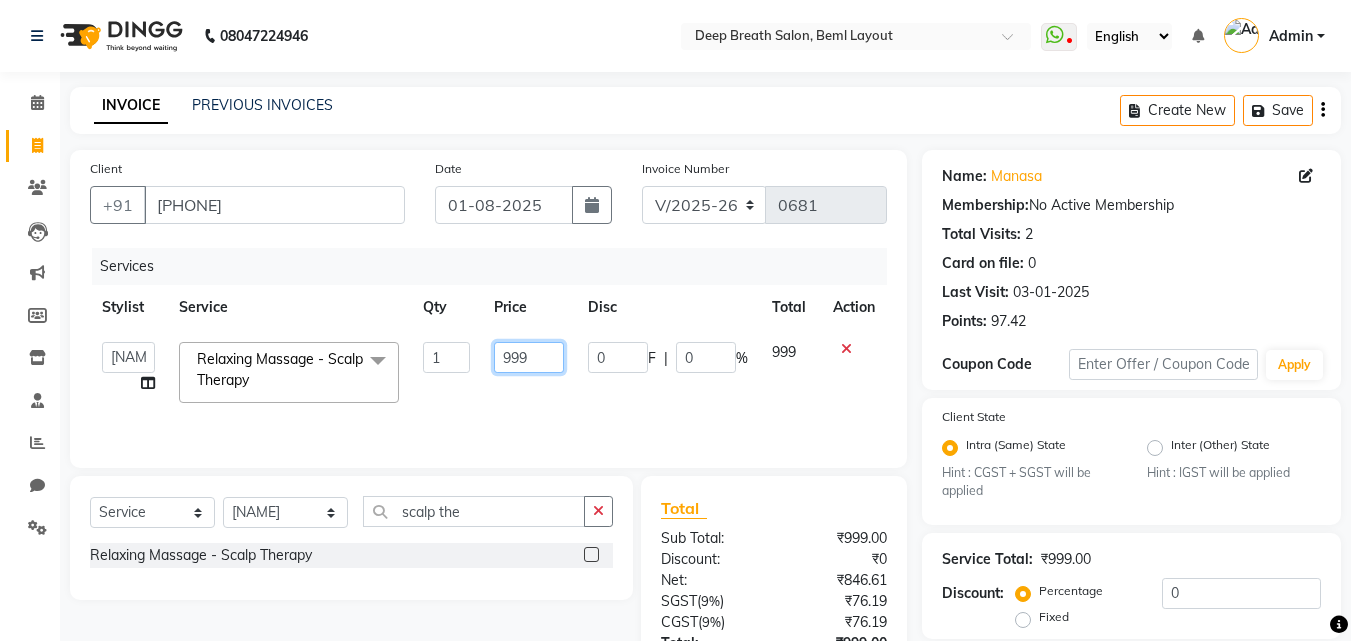 click on "999" 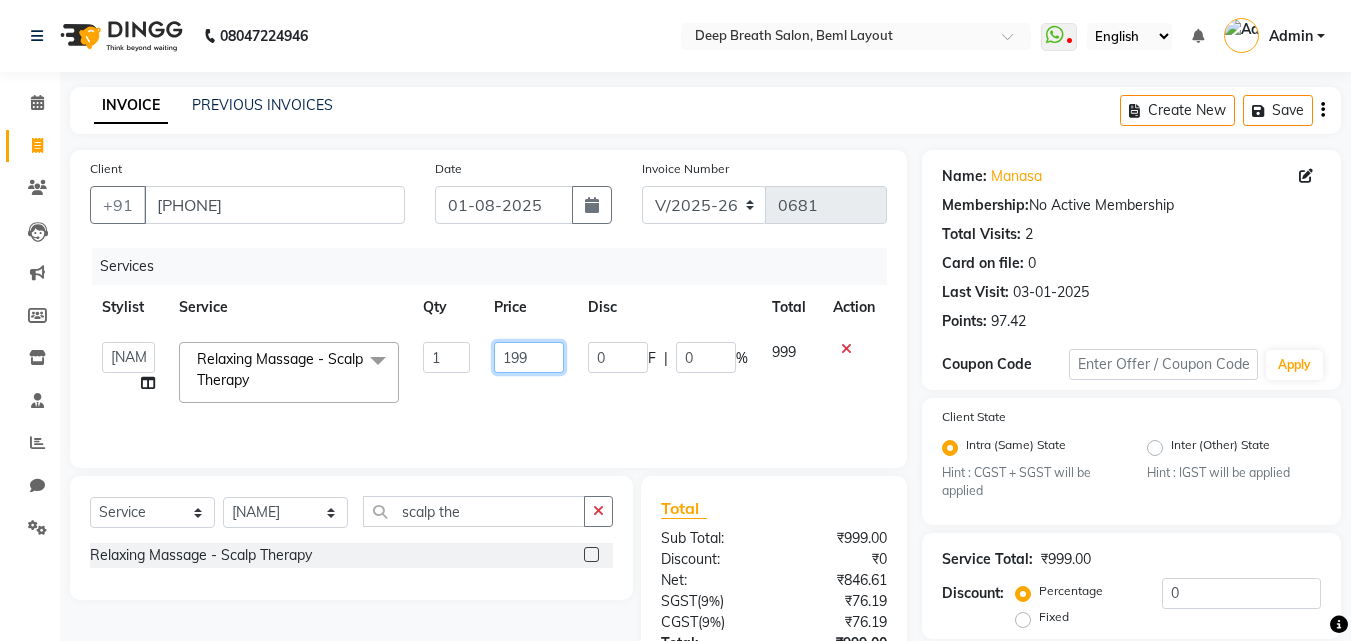 type on "1499" 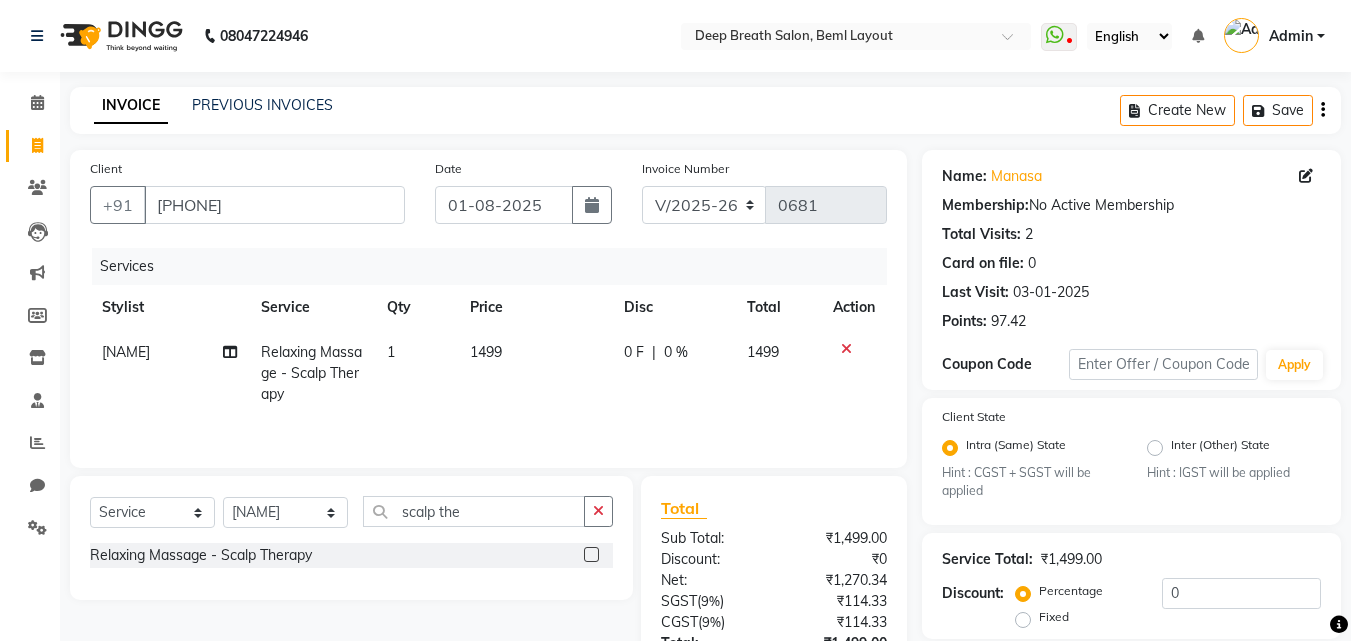 click on "1499" 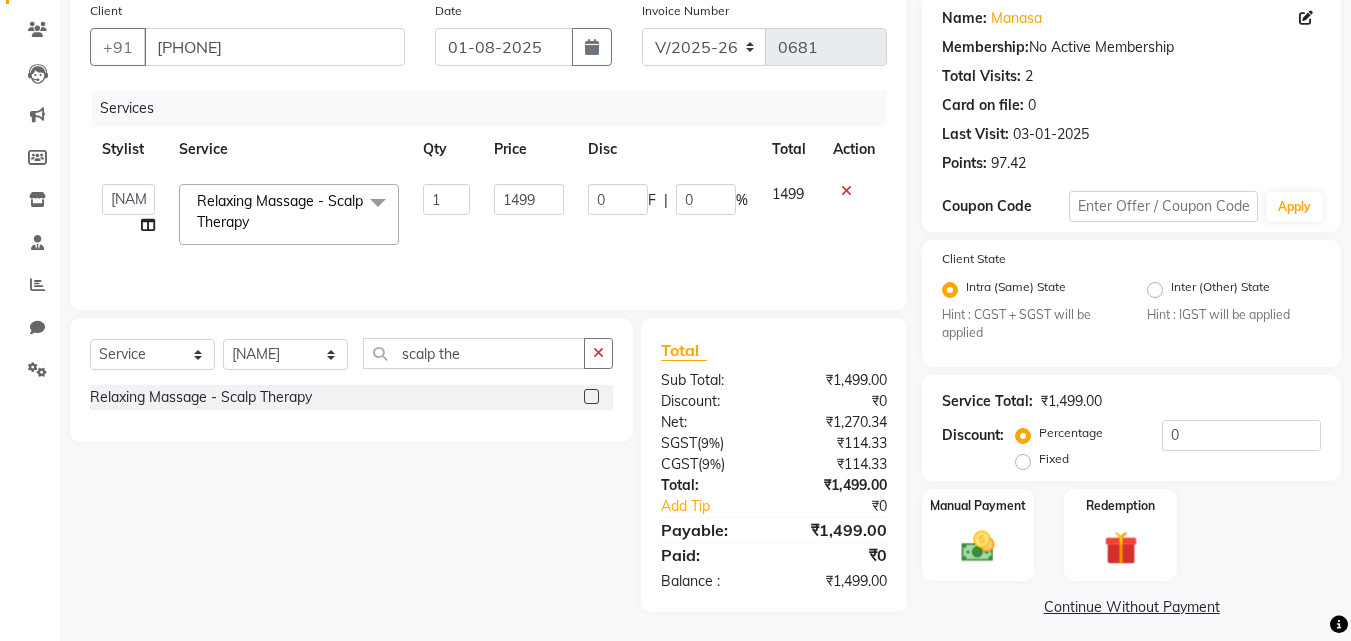 scroll, scrollTop: 169, scrollLeft: 0, axis: vertical 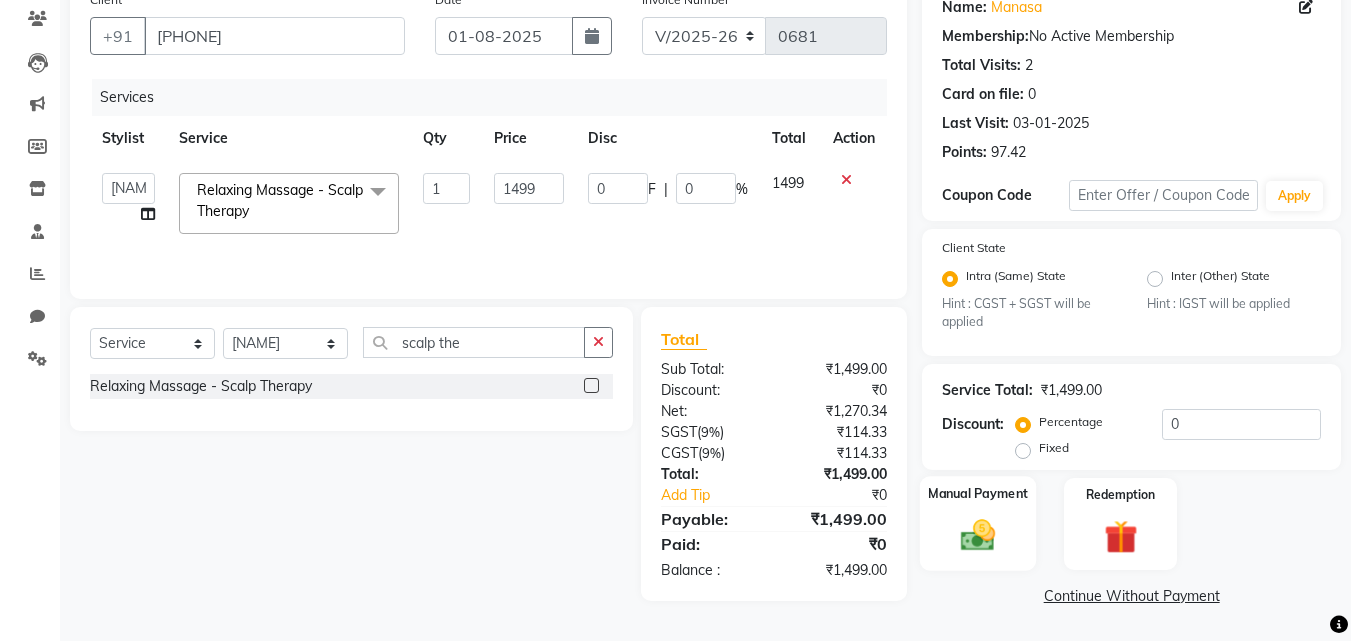 click on "Manual Payment" 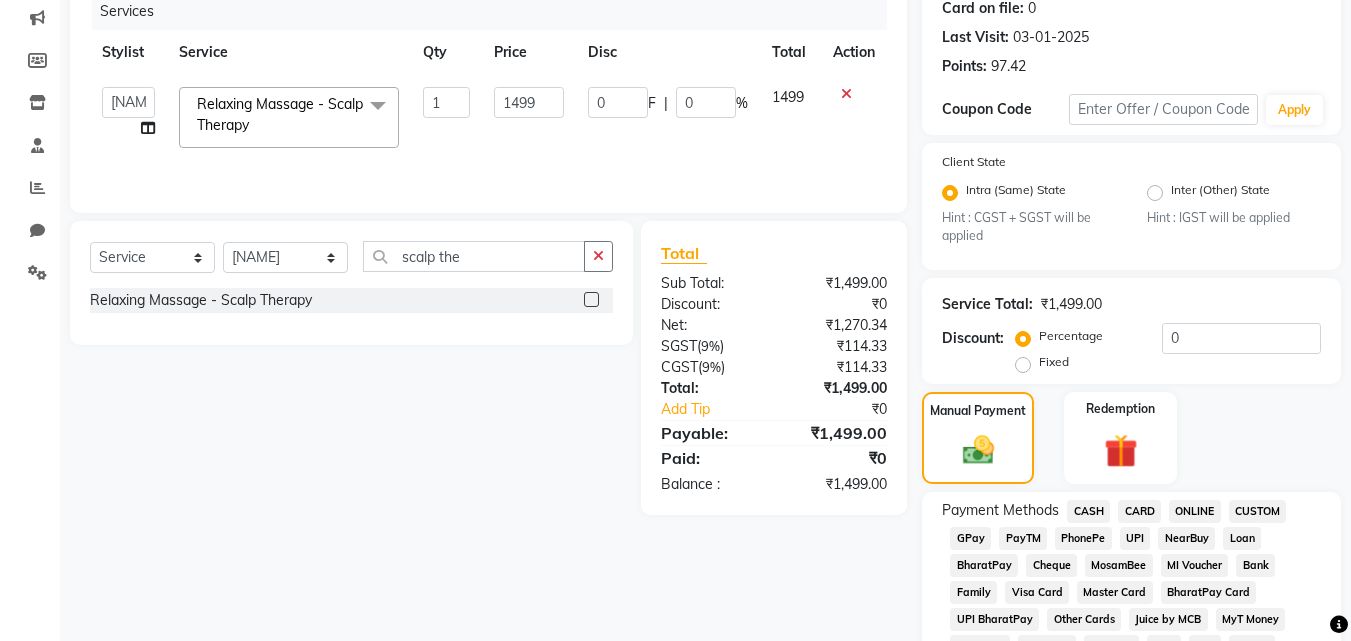 scroll, scrollTop: 369, scrollLeft: 0, axis: vertical 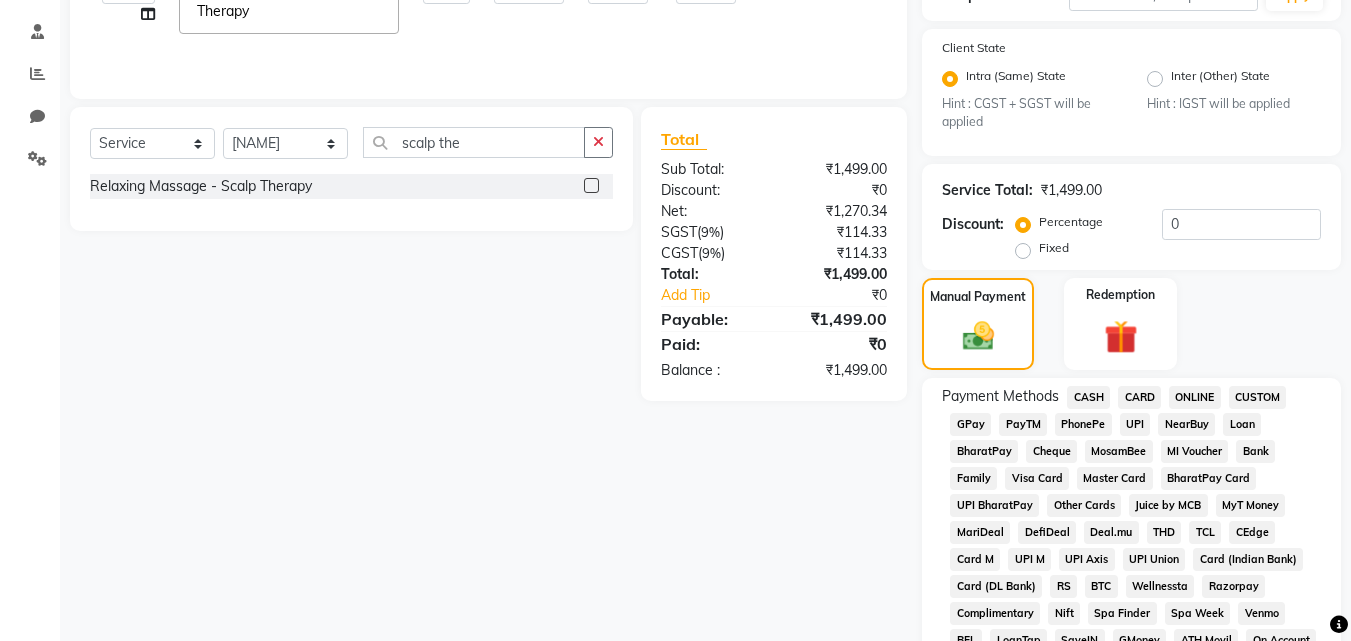 click on "CASH" 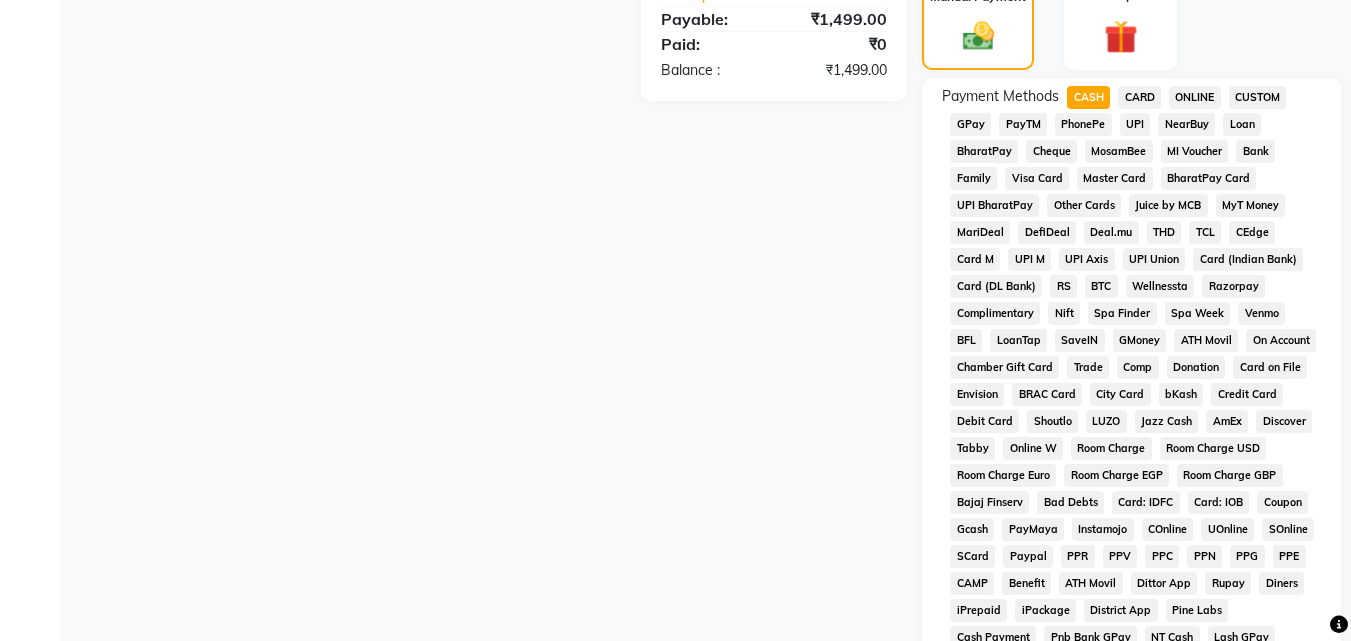 scroll, scrollTop: 996, scrollLeft: 0, axis: vertical 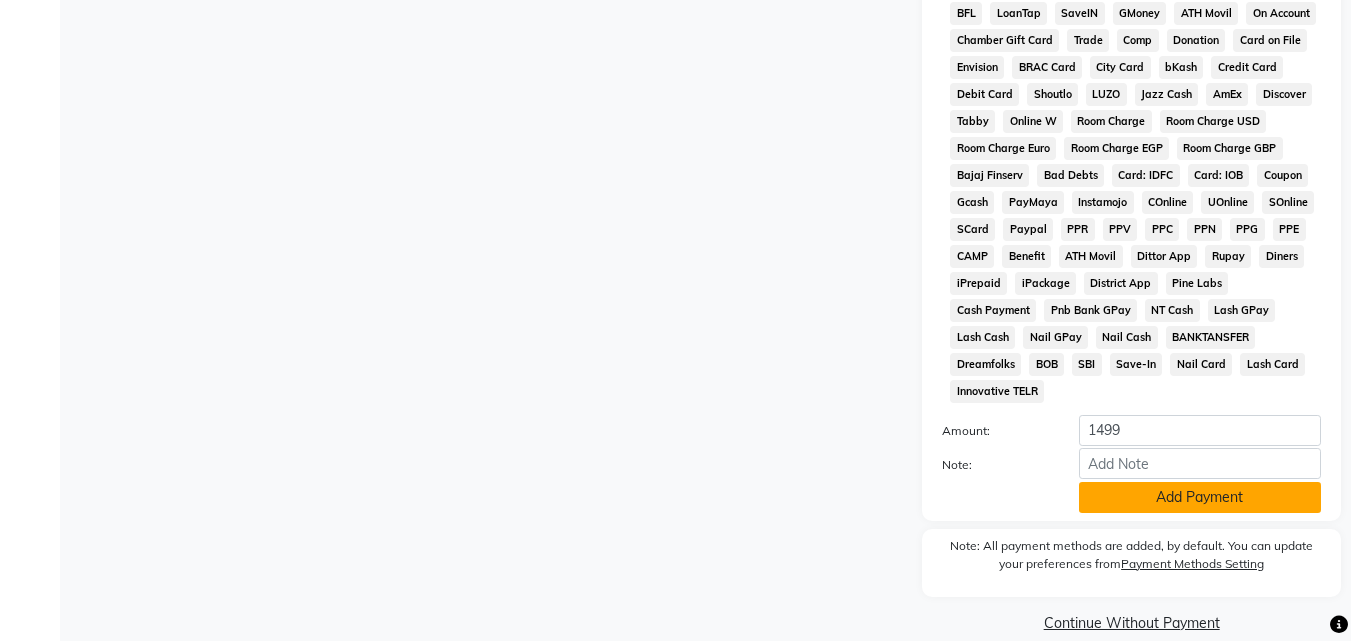 click on "Add Payment" 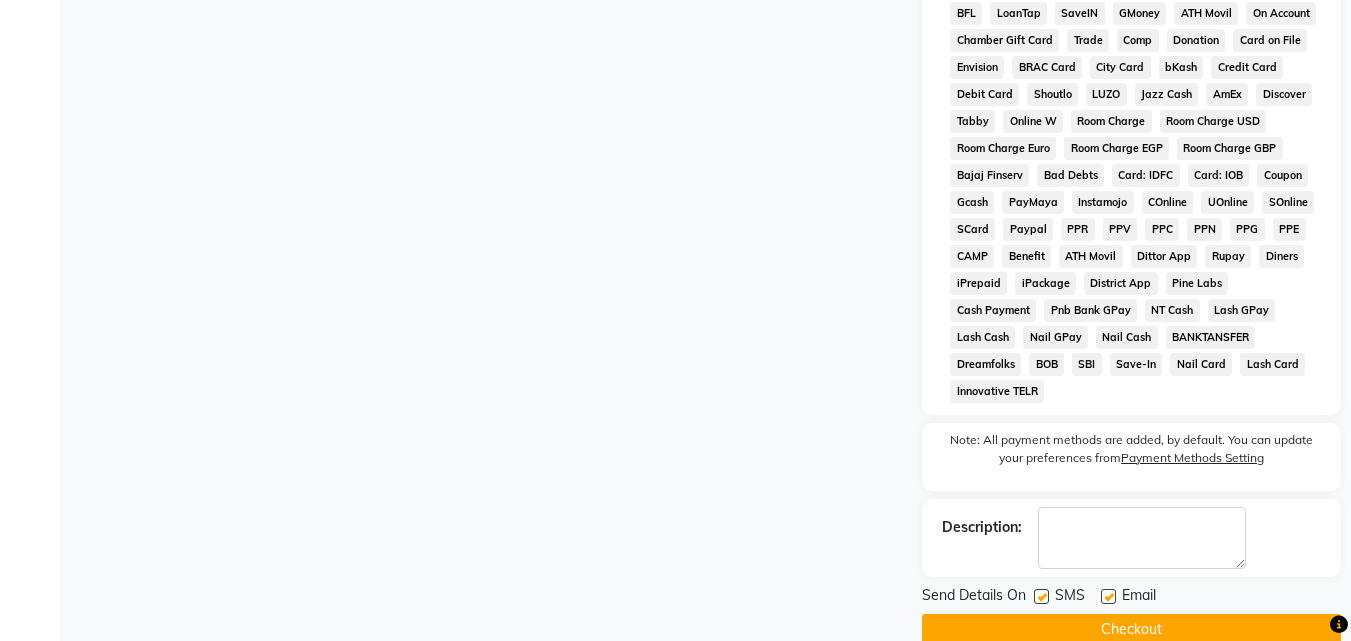click on "Checkout" 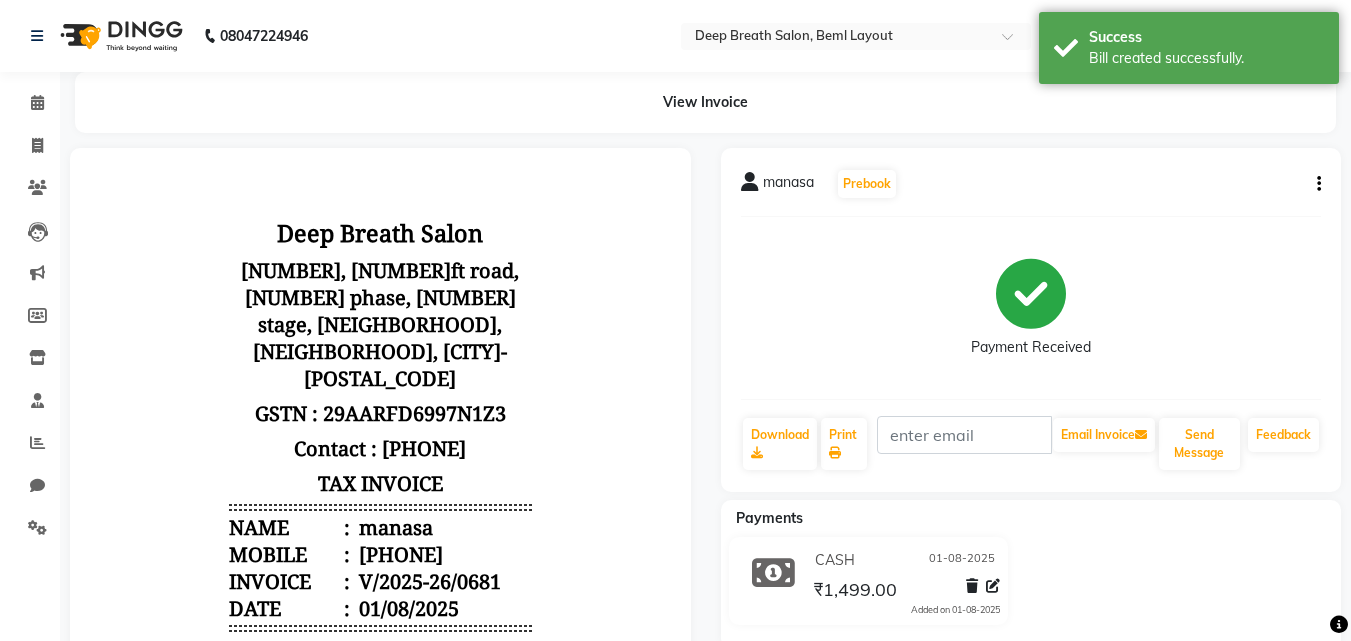scroll, scrollTop: 0, scrollLeft: 0, axis: both 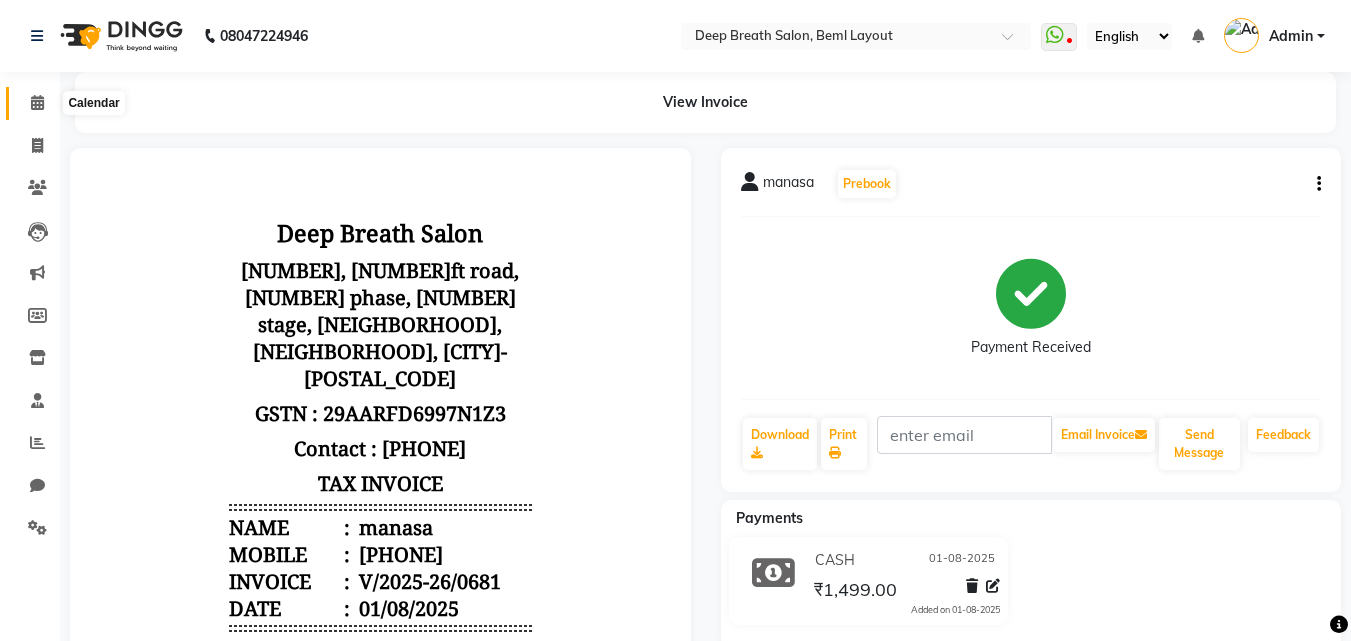 click 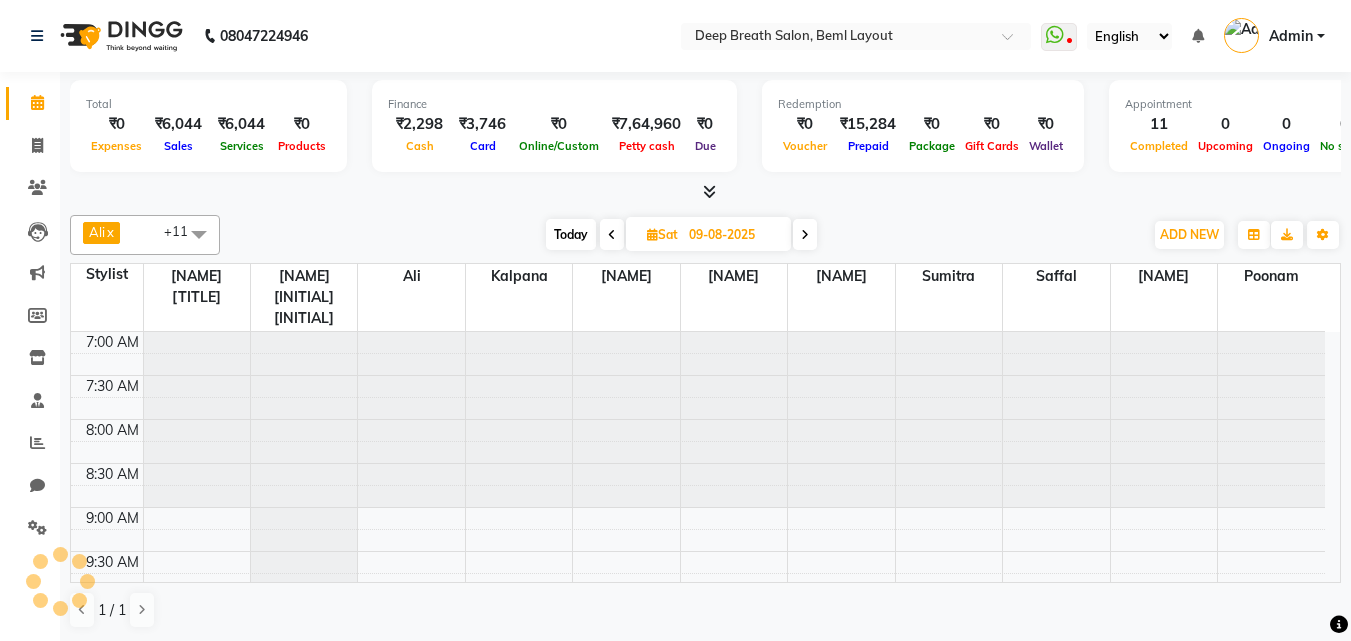scroll, scrollTop: 0, scrollLeft: 0, axis: both 